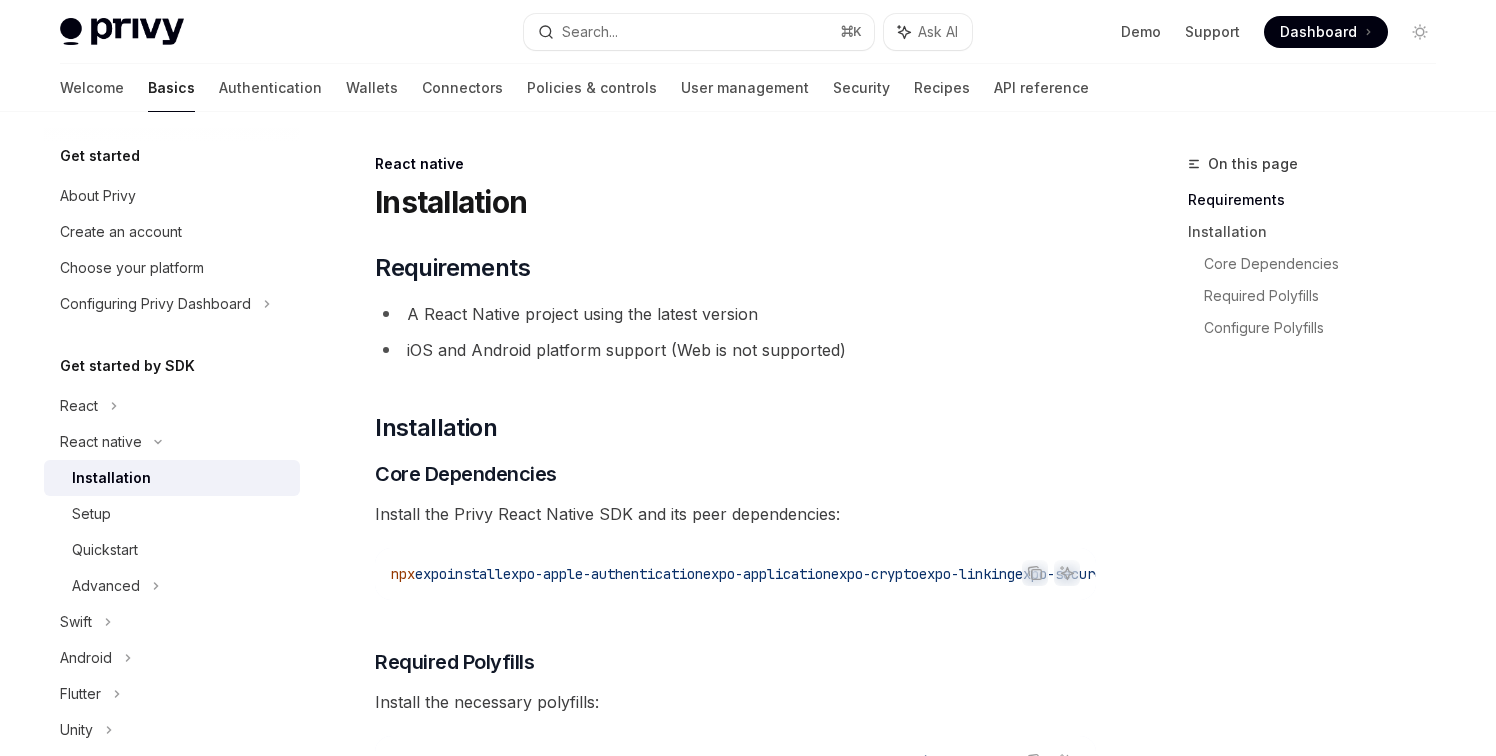 scroll, scrollTop: 0, scrollLeft: 0, axis: both 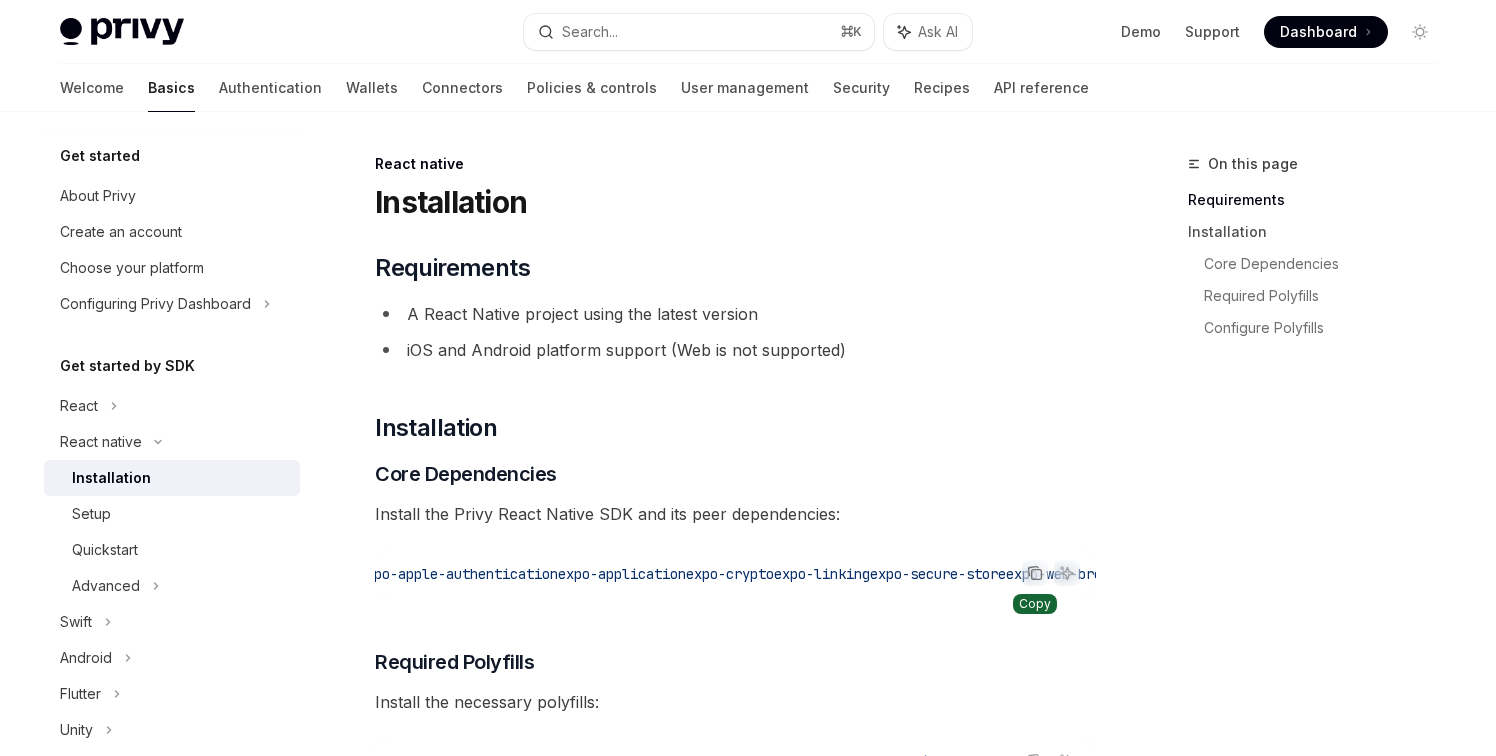 click at bounding box center [1035, 573] 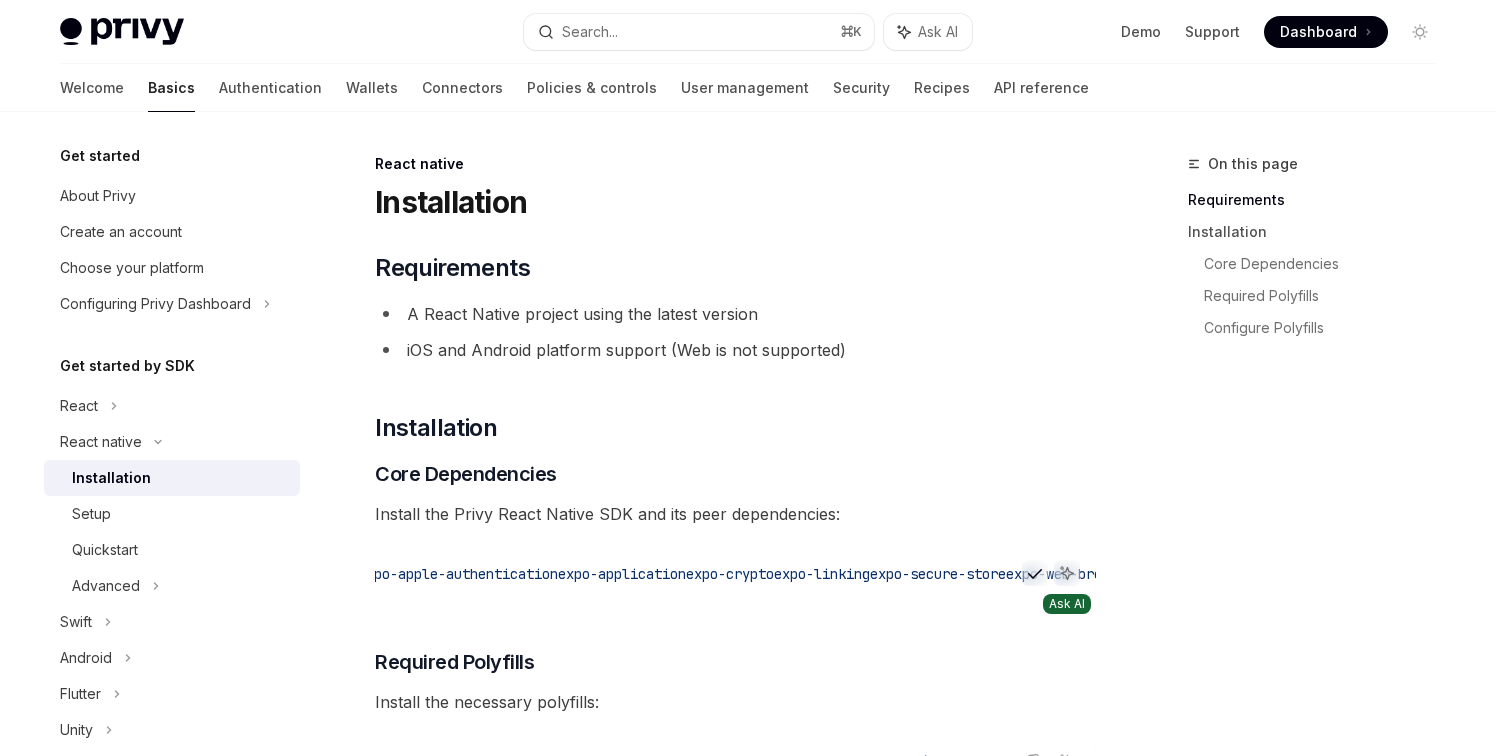 click at bounding box center (1067, 573) 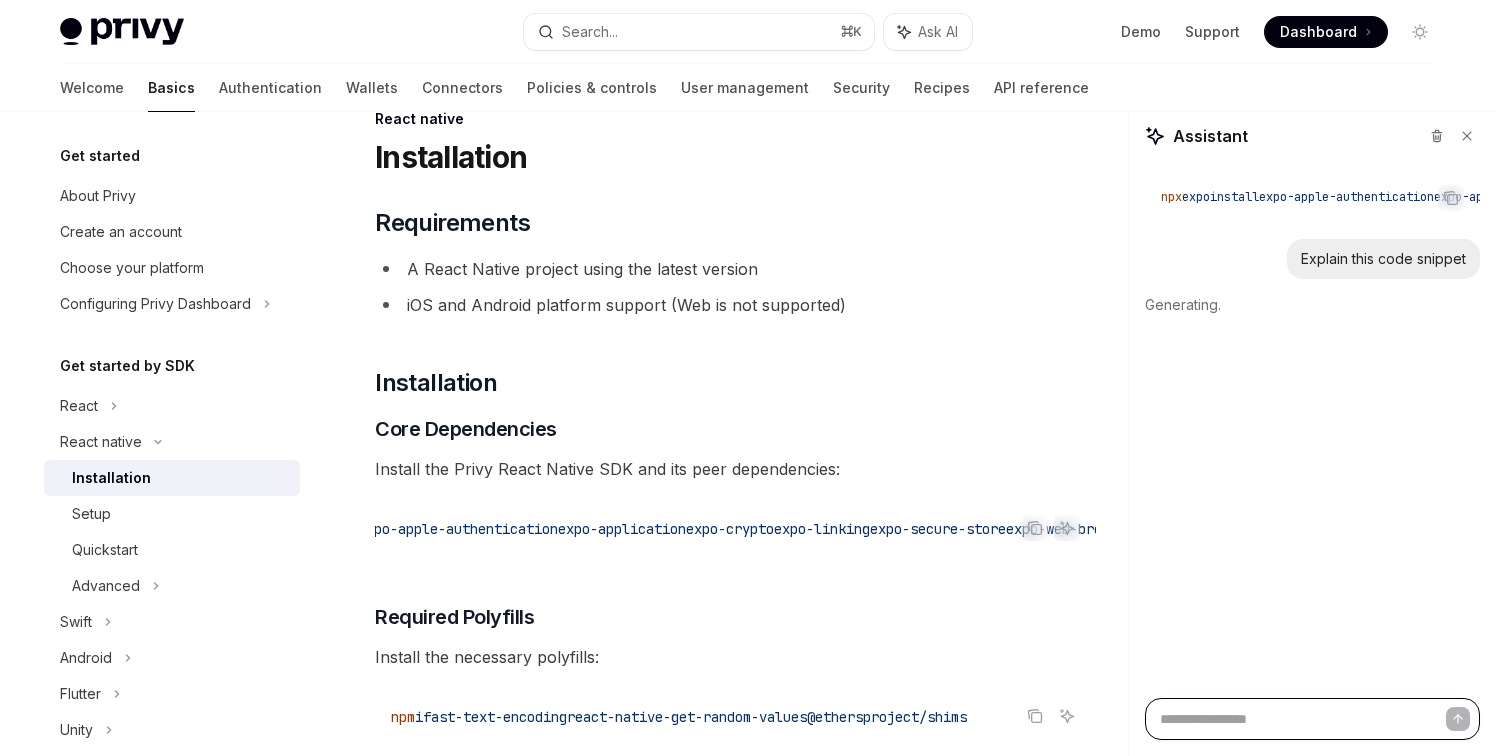 scroll, scrollTop: 19, scrollLeft: 0, axis: vertical 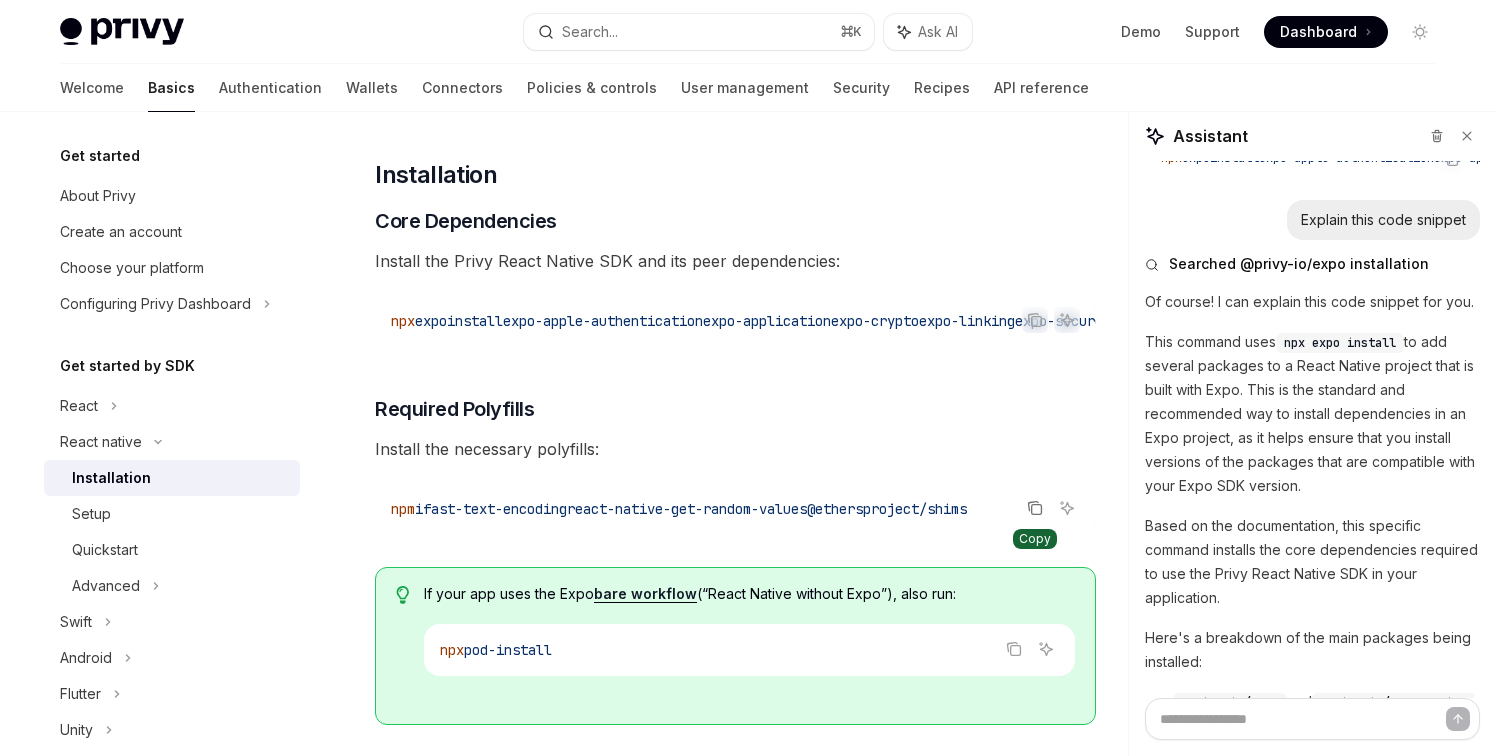 click 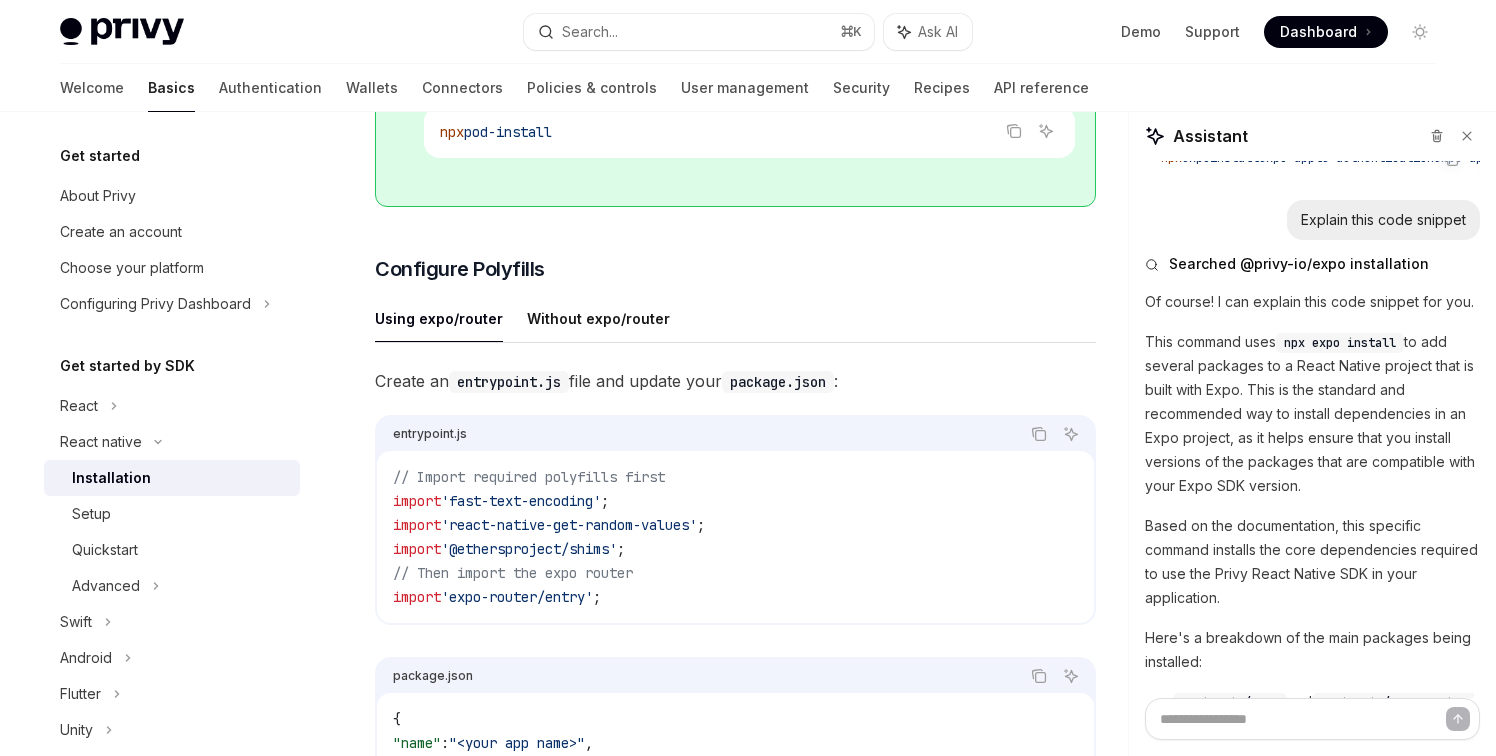 scroll, scrollTop: 779, scrollLeft: 0, axis: vertical 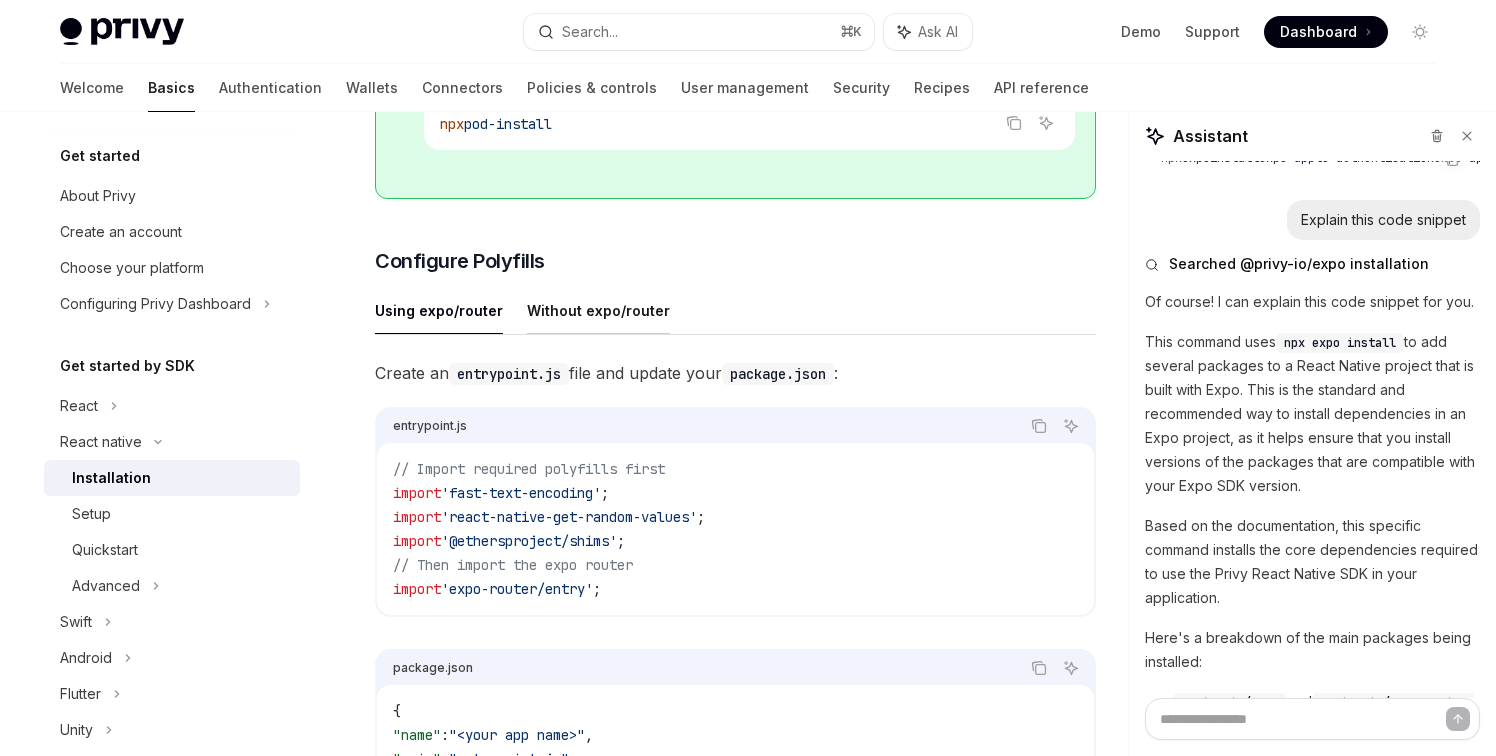 click on "Without expo/router" at bounding box center (598, 310) 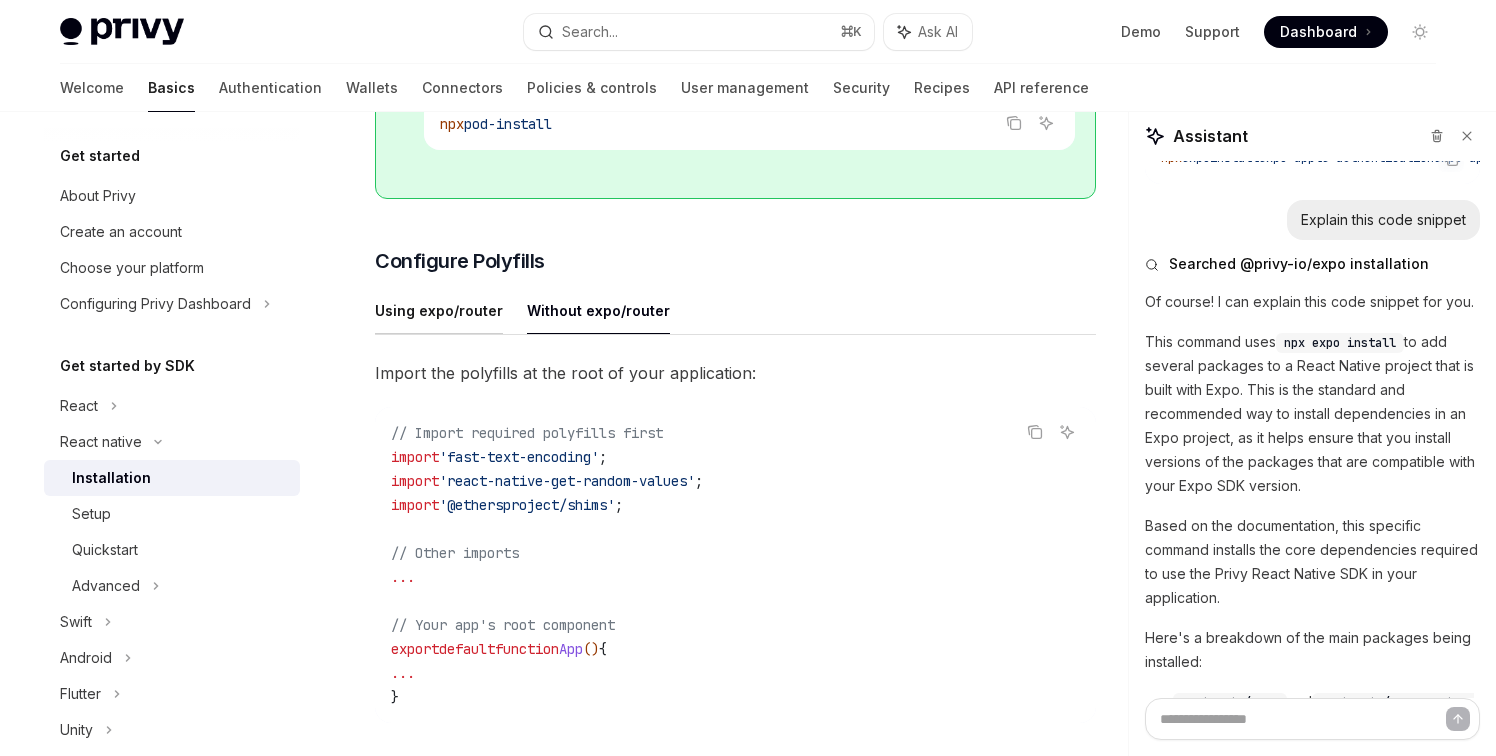 click on "Using expo/router" at bounding box center [439, 310] 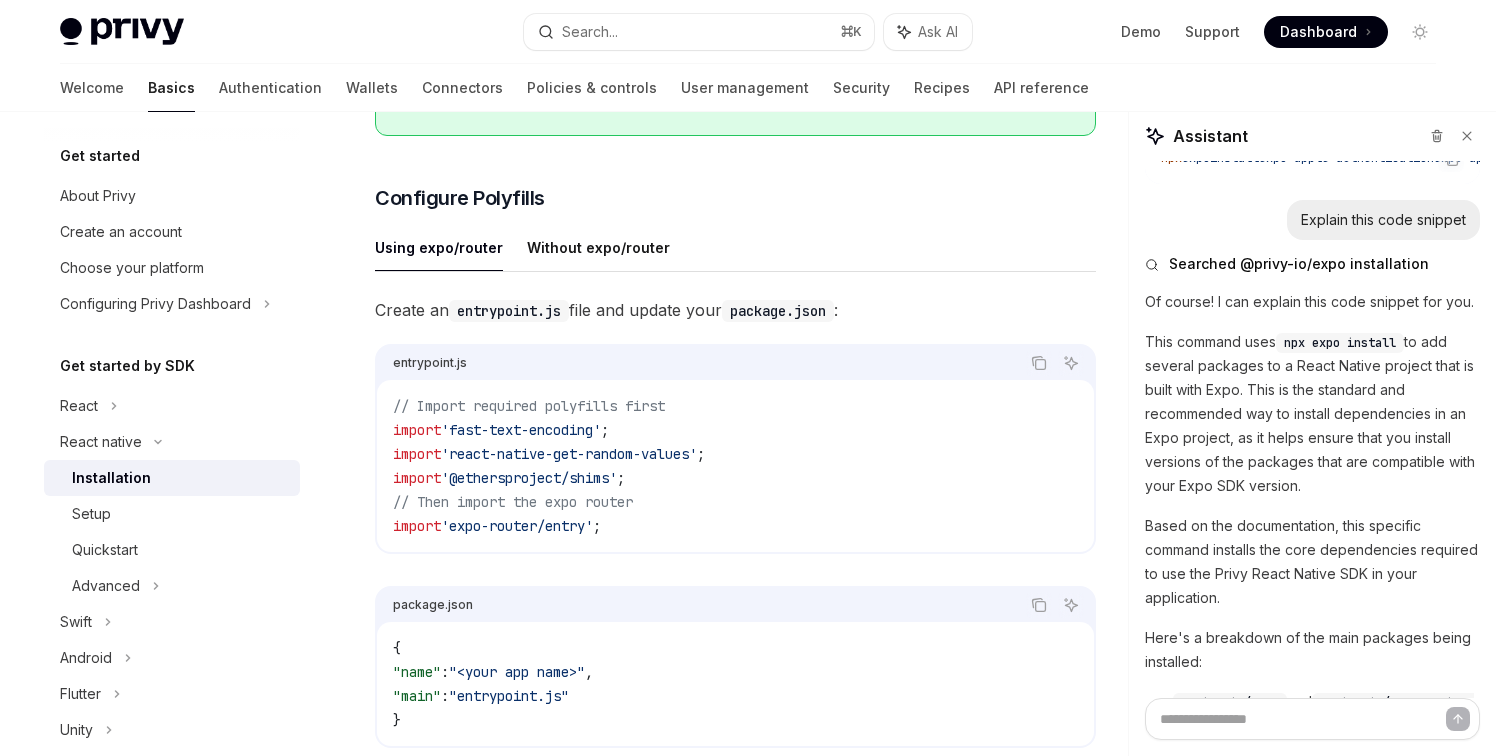 scroll, scrollTop: 827, scrollLeft: 0, axis: vertical 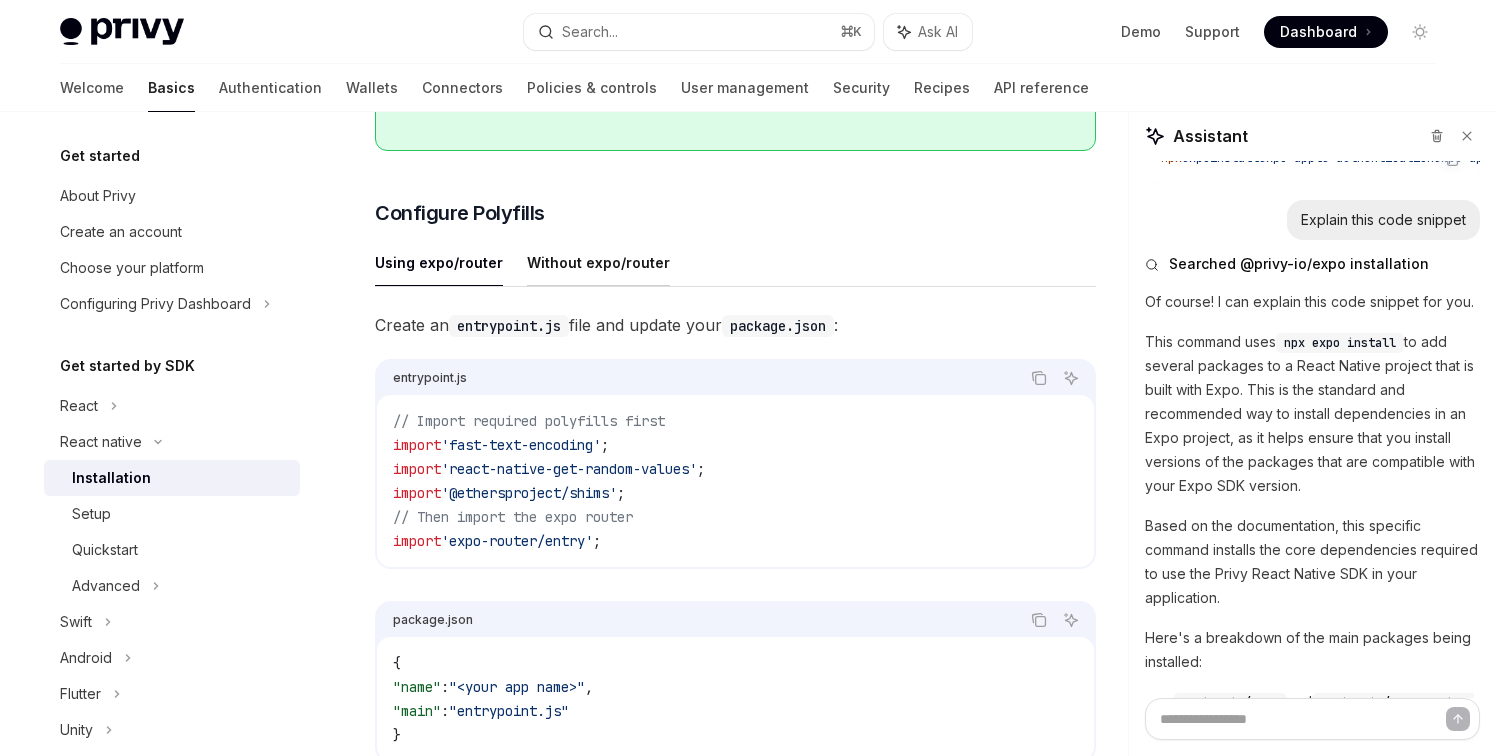 click on "Without expo/router" at bounding box center (598, 262) 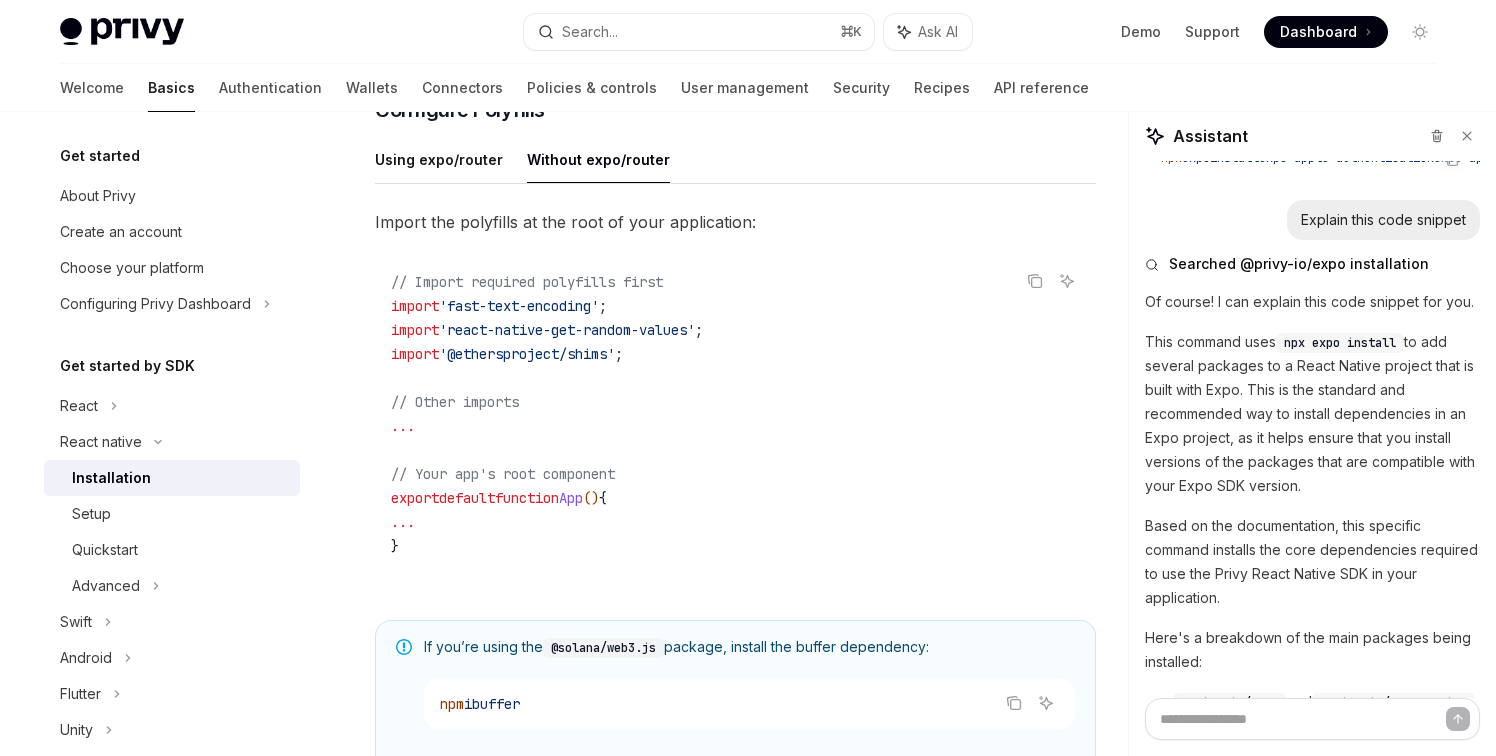 scroll, scrollTop: 914, scrollLeft: 0, axis: vertical 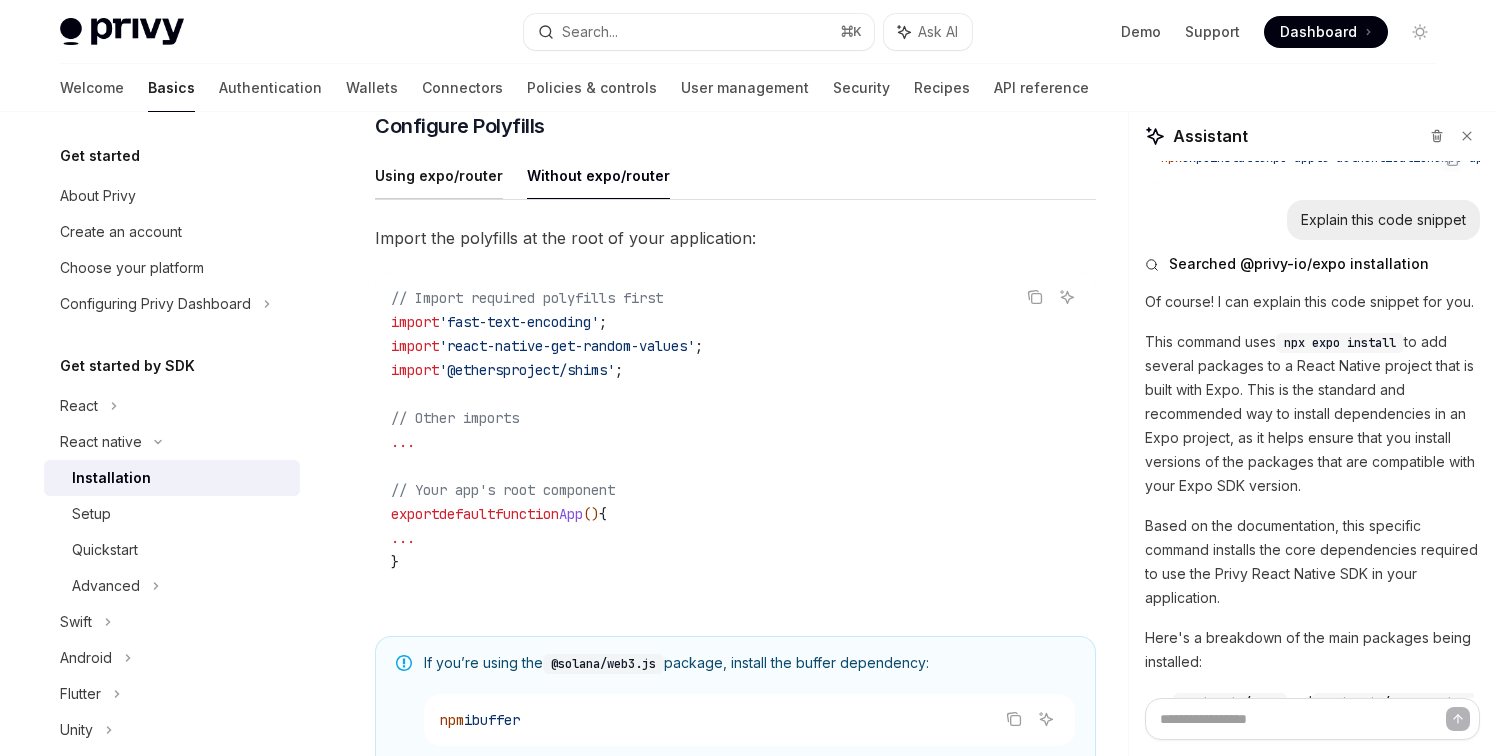 click on "Using expo/router" at bounding box center [439, 175] 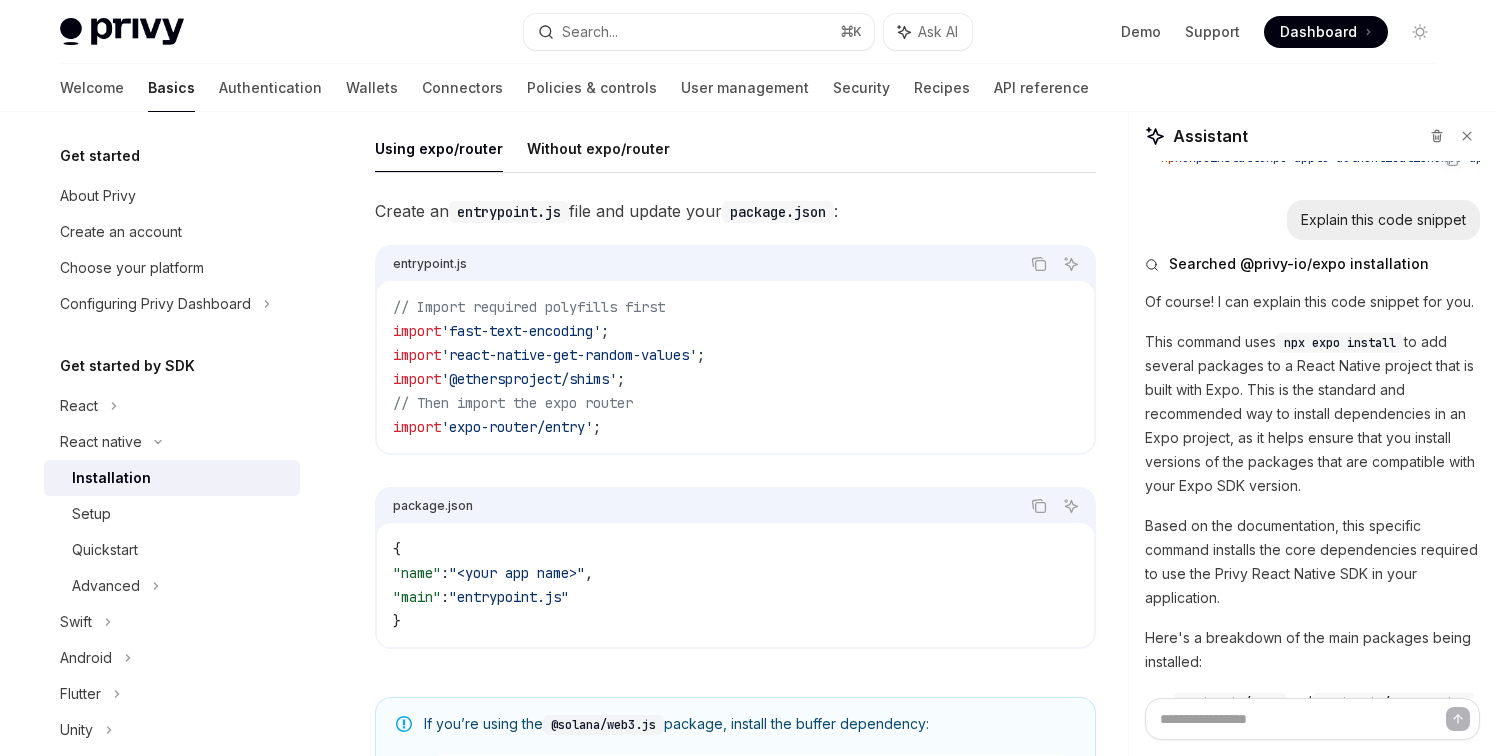 scroll, scrollTop: 907, scrollLeft: 0, axis: vertical 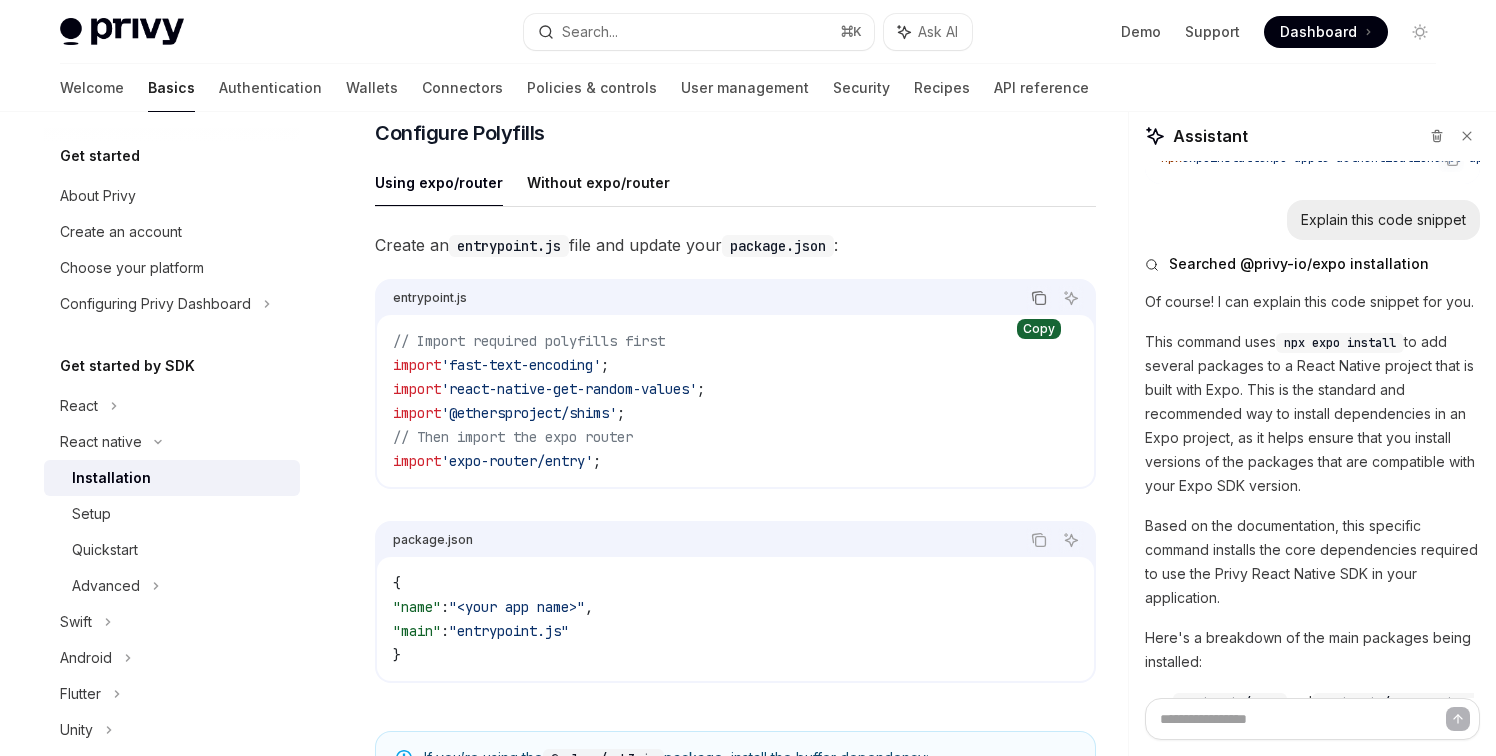 click 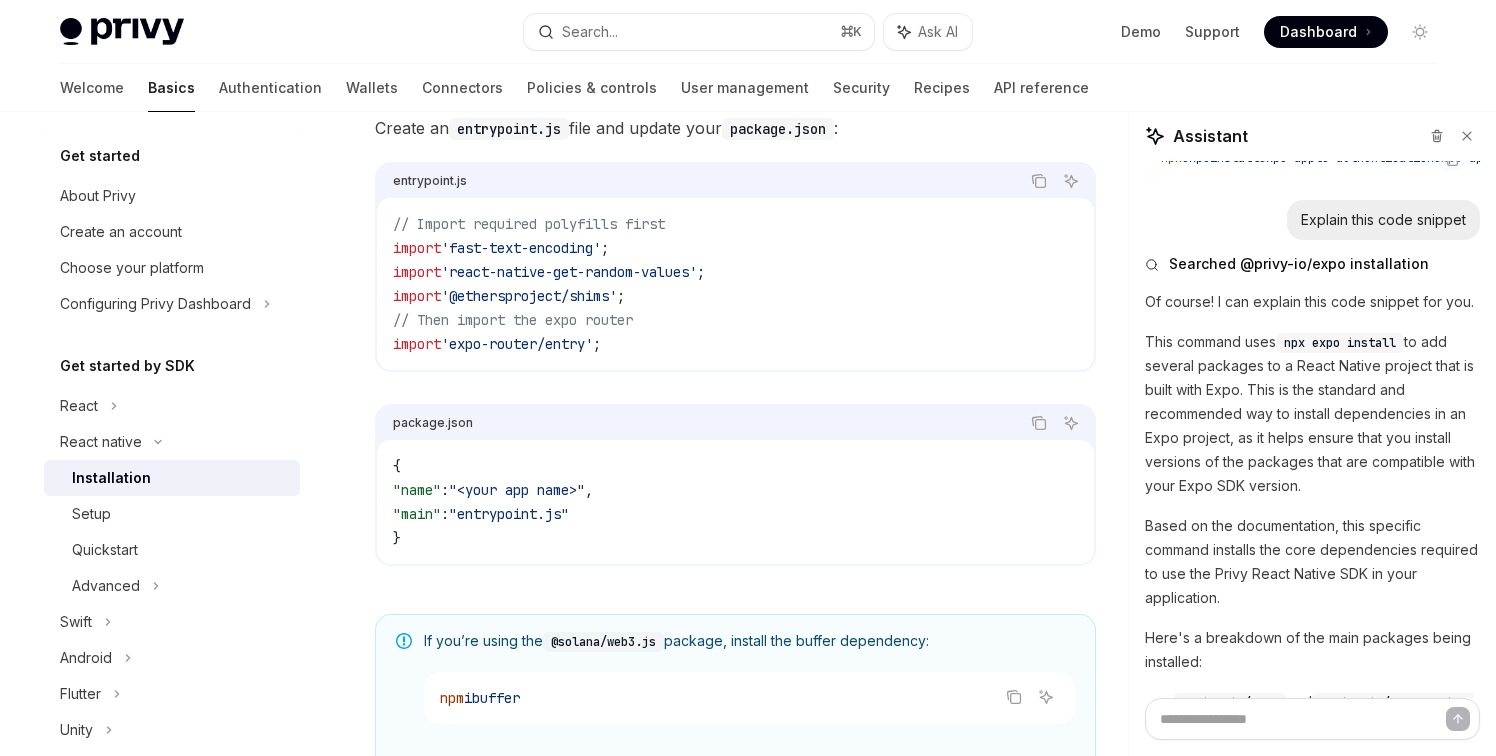 scroll, scrollTop: 1065, scrollLeft: 0, axis: vertical 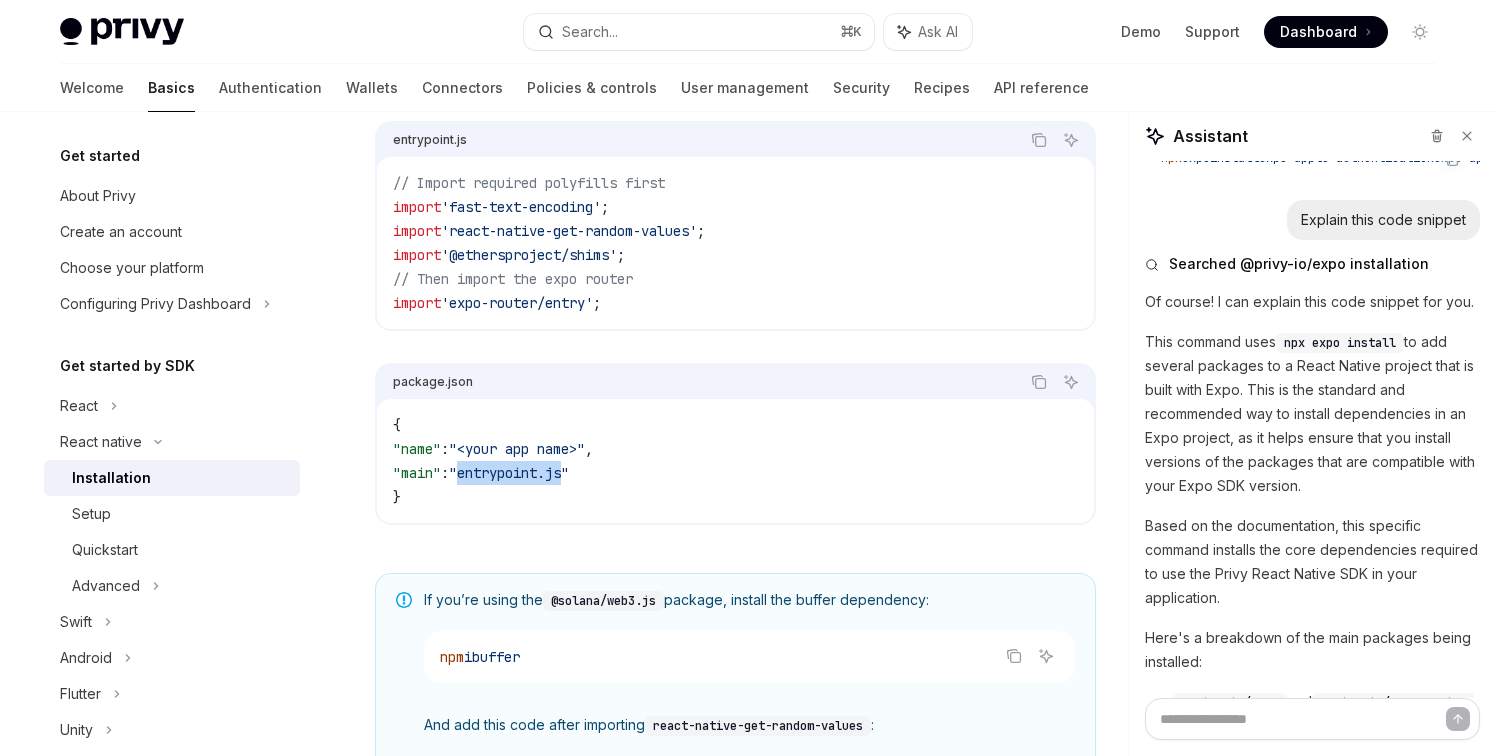 drag, startPoint x: 483, startPoint y: 476, endPoint x: 596, endPoint y: 475, distance: 113.004425 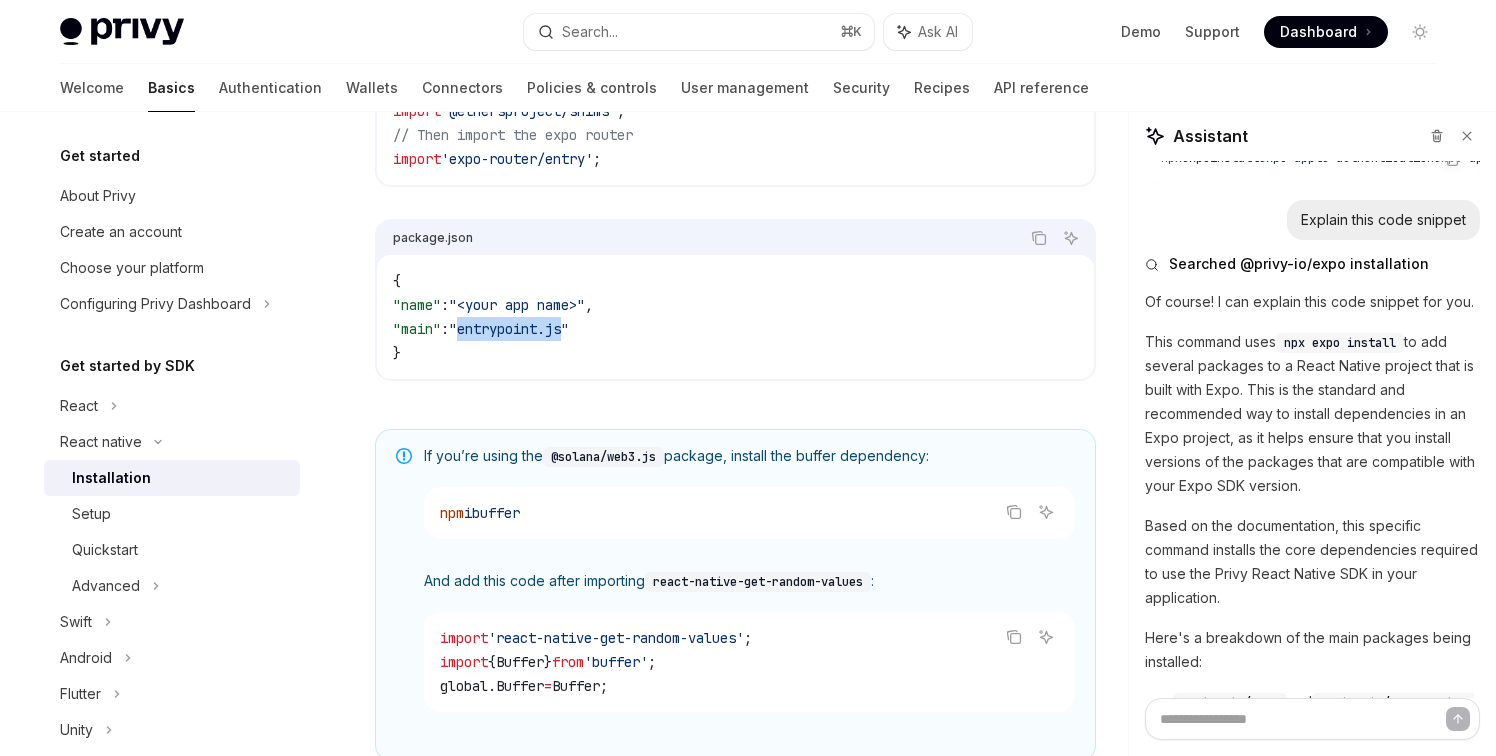 scroll, scrollTop: 1231, scrollLeft: 0, axis: vertical 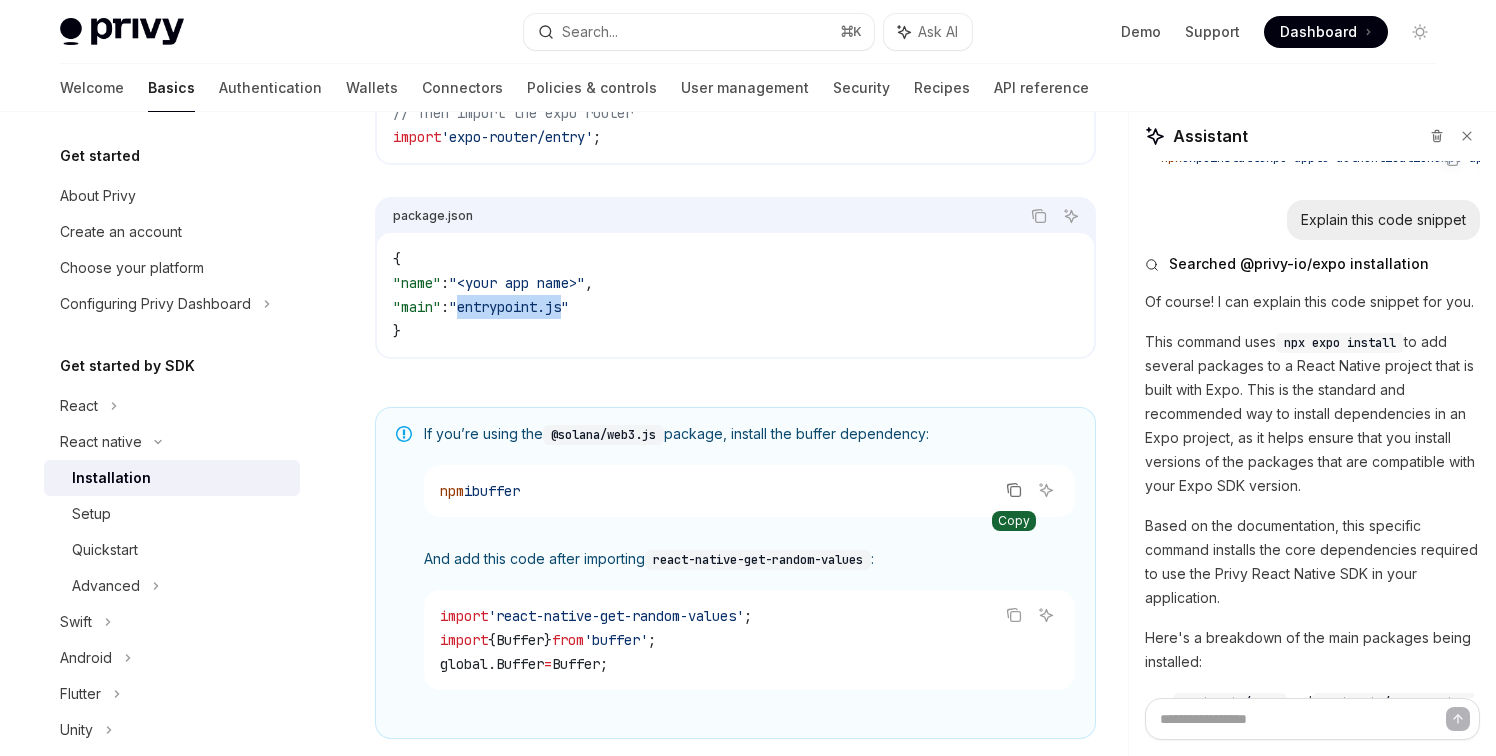 click at bounding box center [1014, 490] 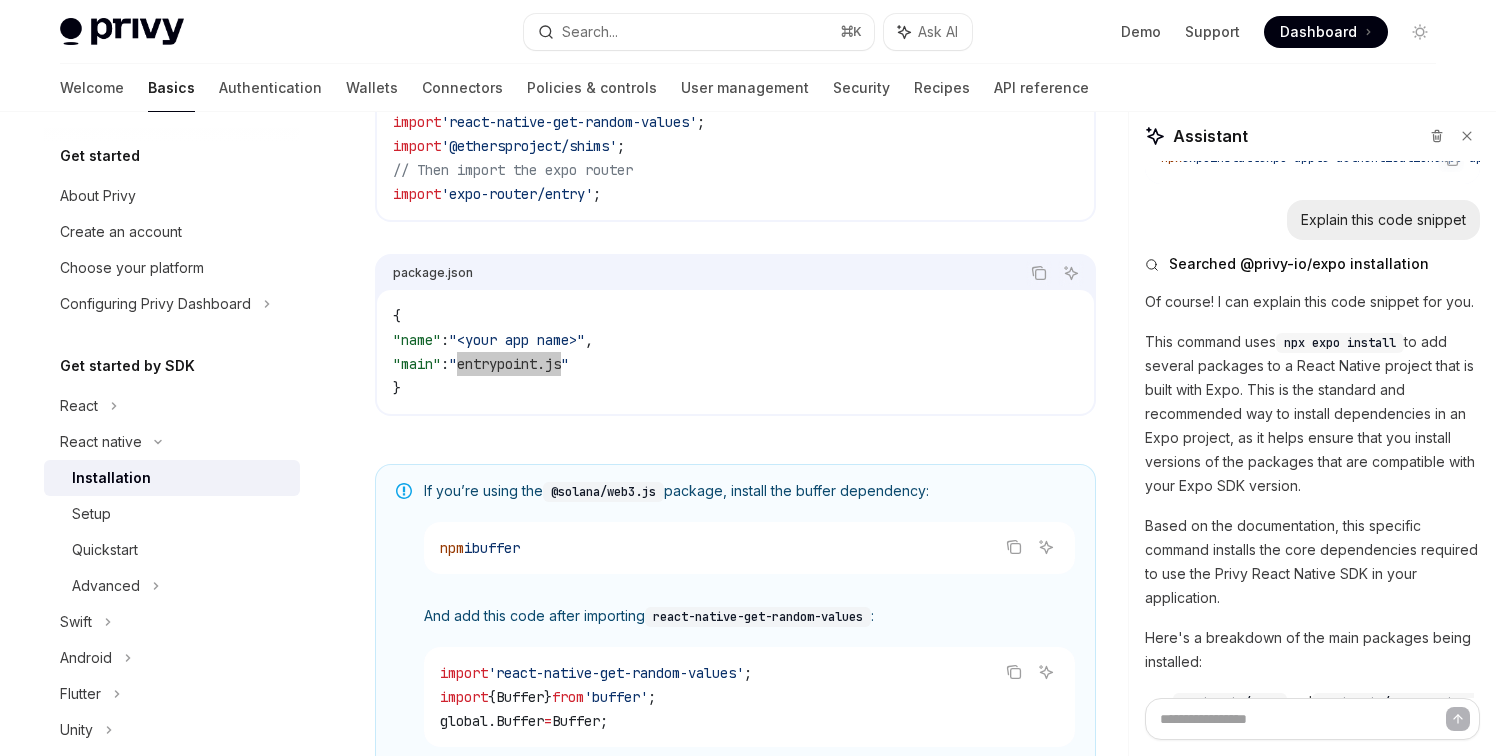 scroll, scrollTop: 1191, scrollLeft: 0, axis: vertical 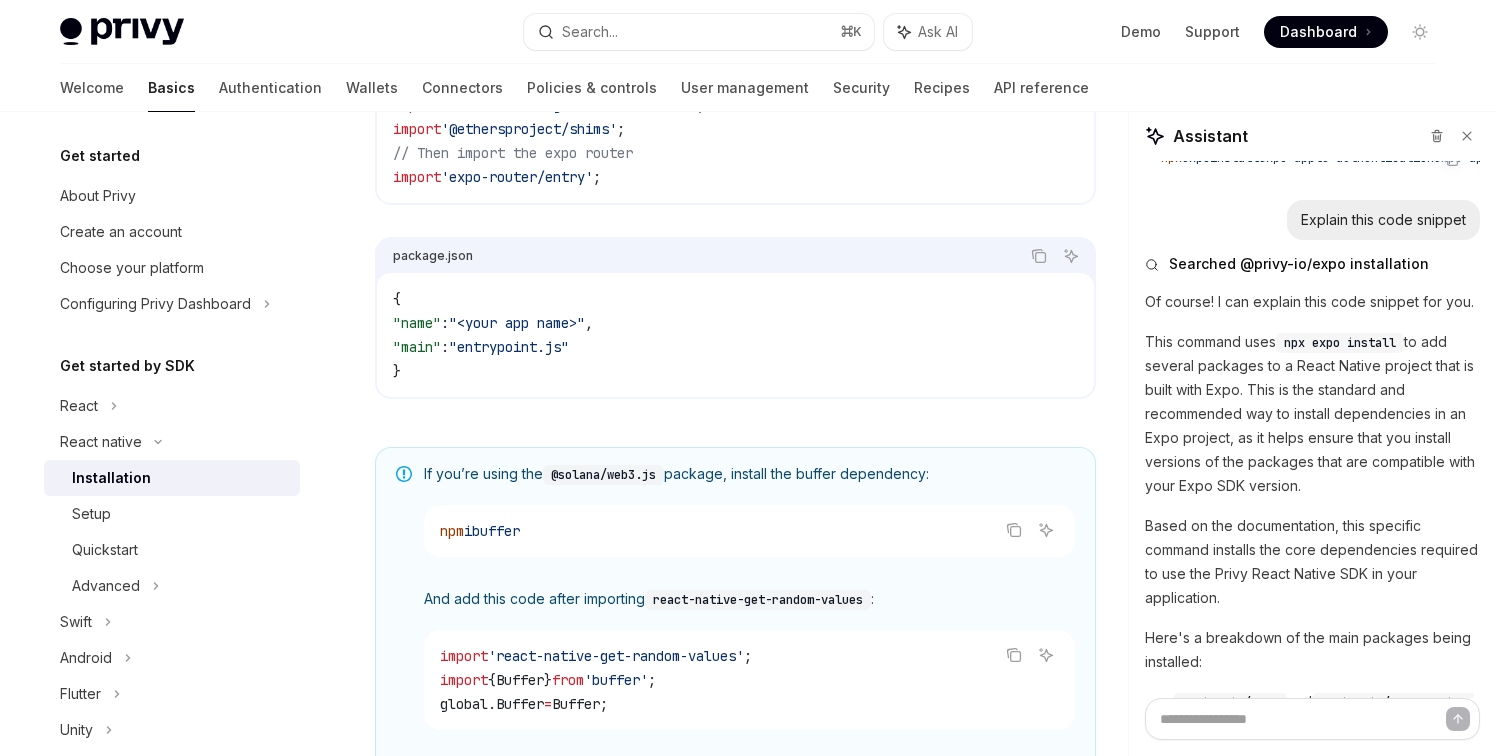 click on "import  'react-native-get-random-values' ;
import  { Buffer }  from  'buffer' ;
global . Buffer  =  Buffer ;" at bounding box center (749, 680) 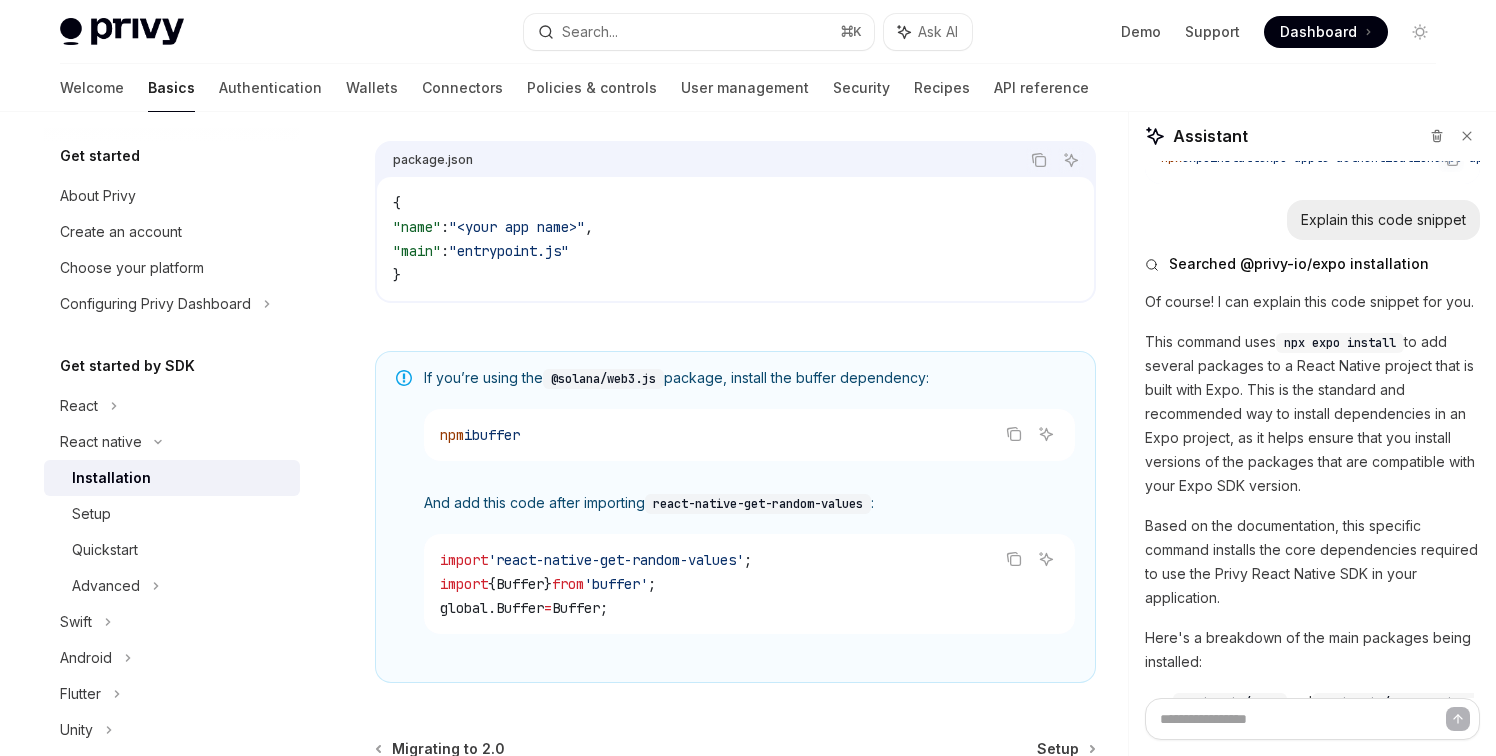 scroll, scrollTop: 1362, scrollLeft: 0, axis: vertical 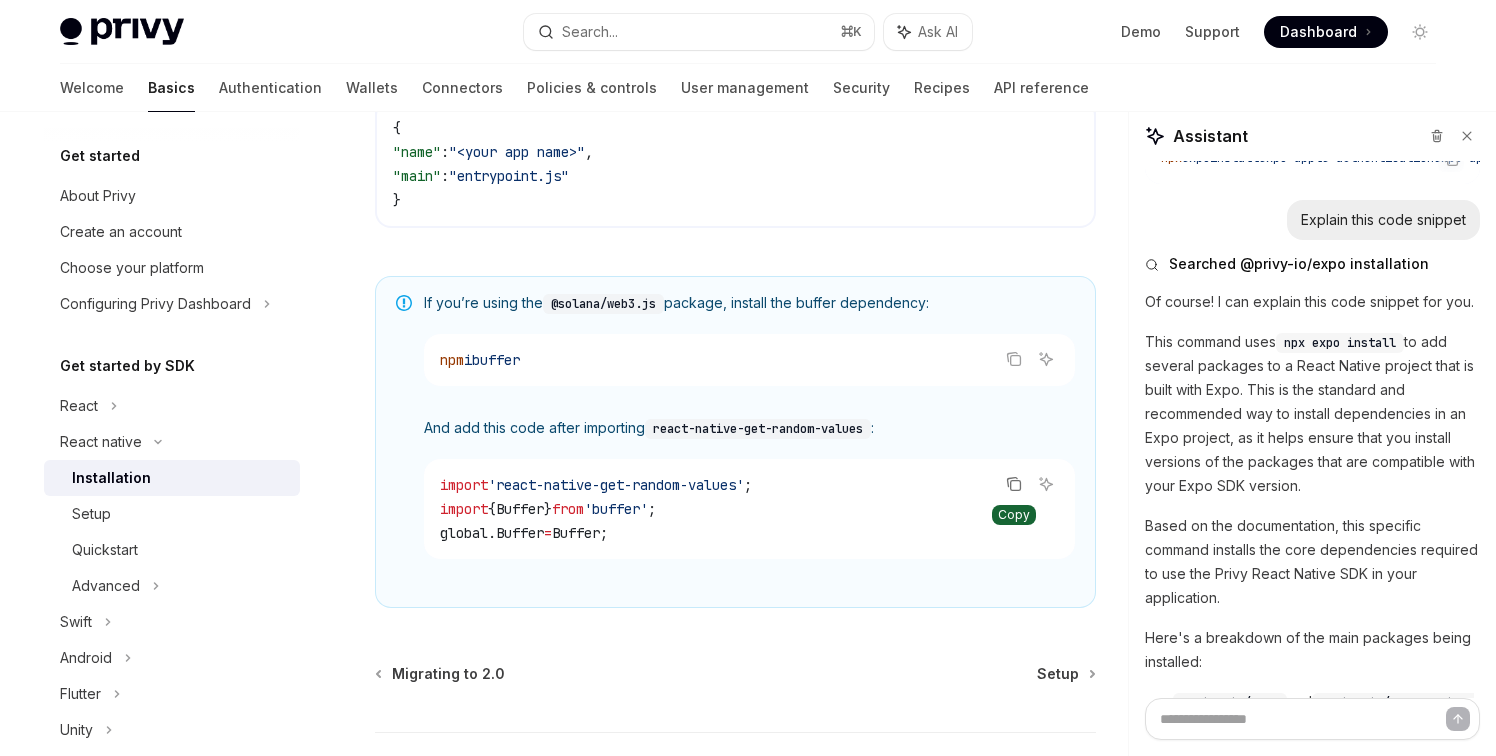 click at bounding box center [1014, 484] 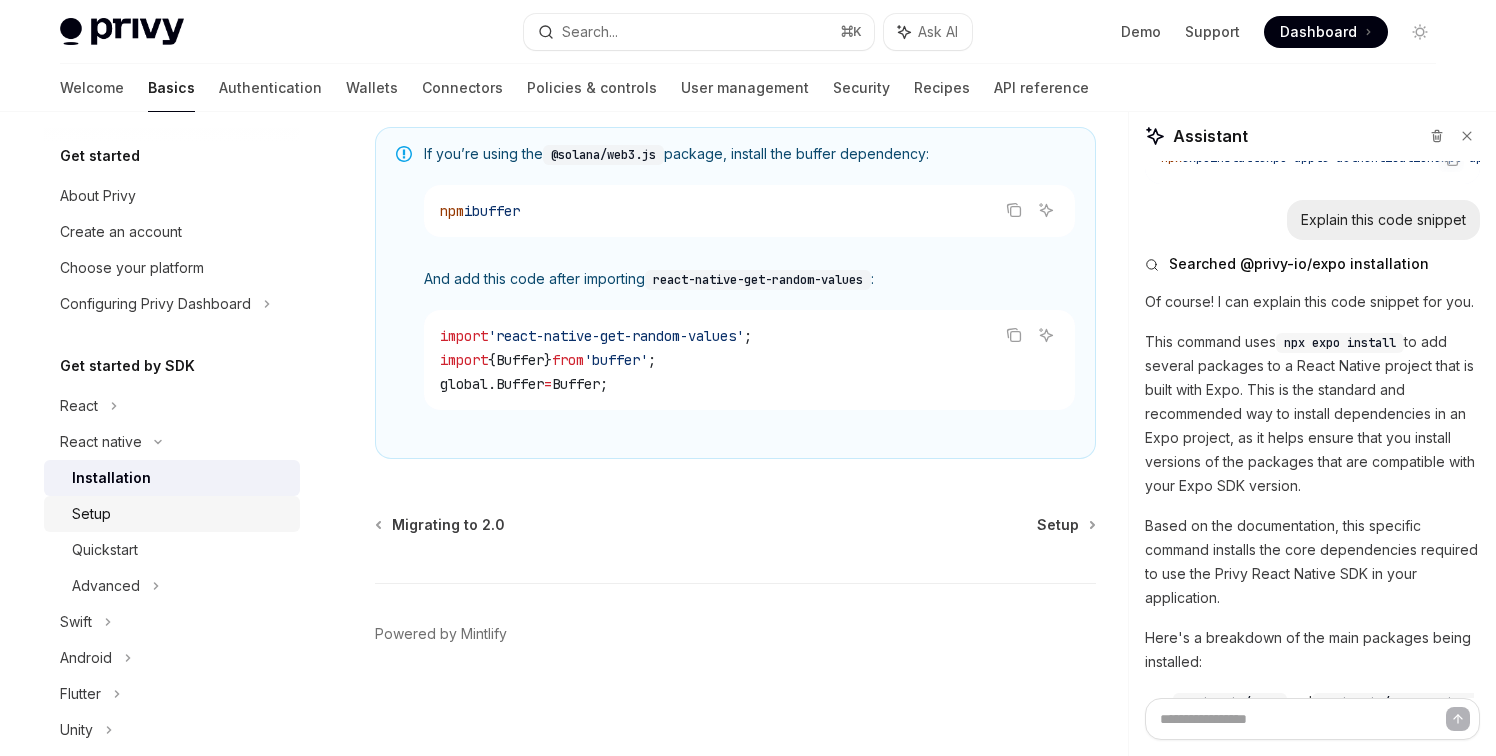 click on "Setup" at bounding box center [180, 514] 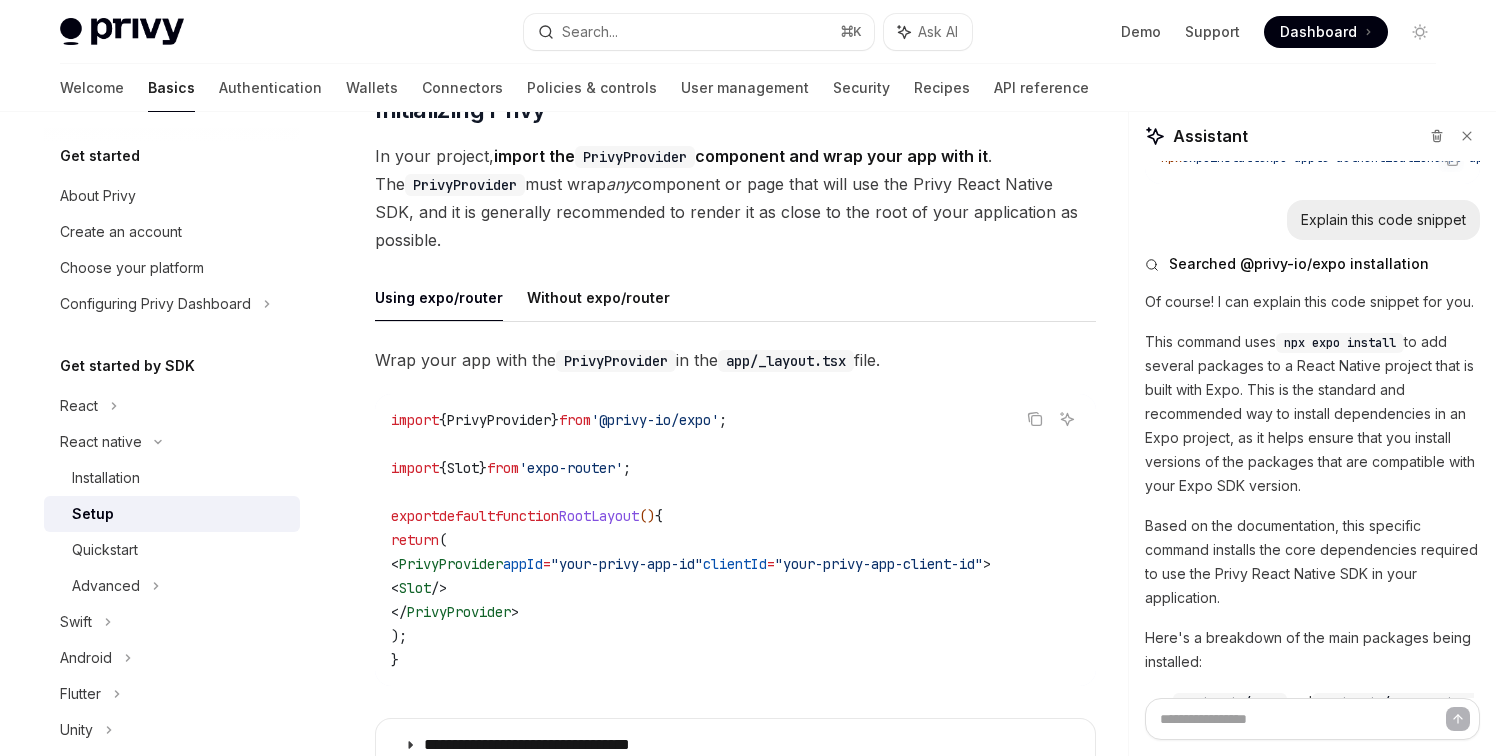 scroll, scrollTop: 412, scrollLeft: 0, axis: vertical 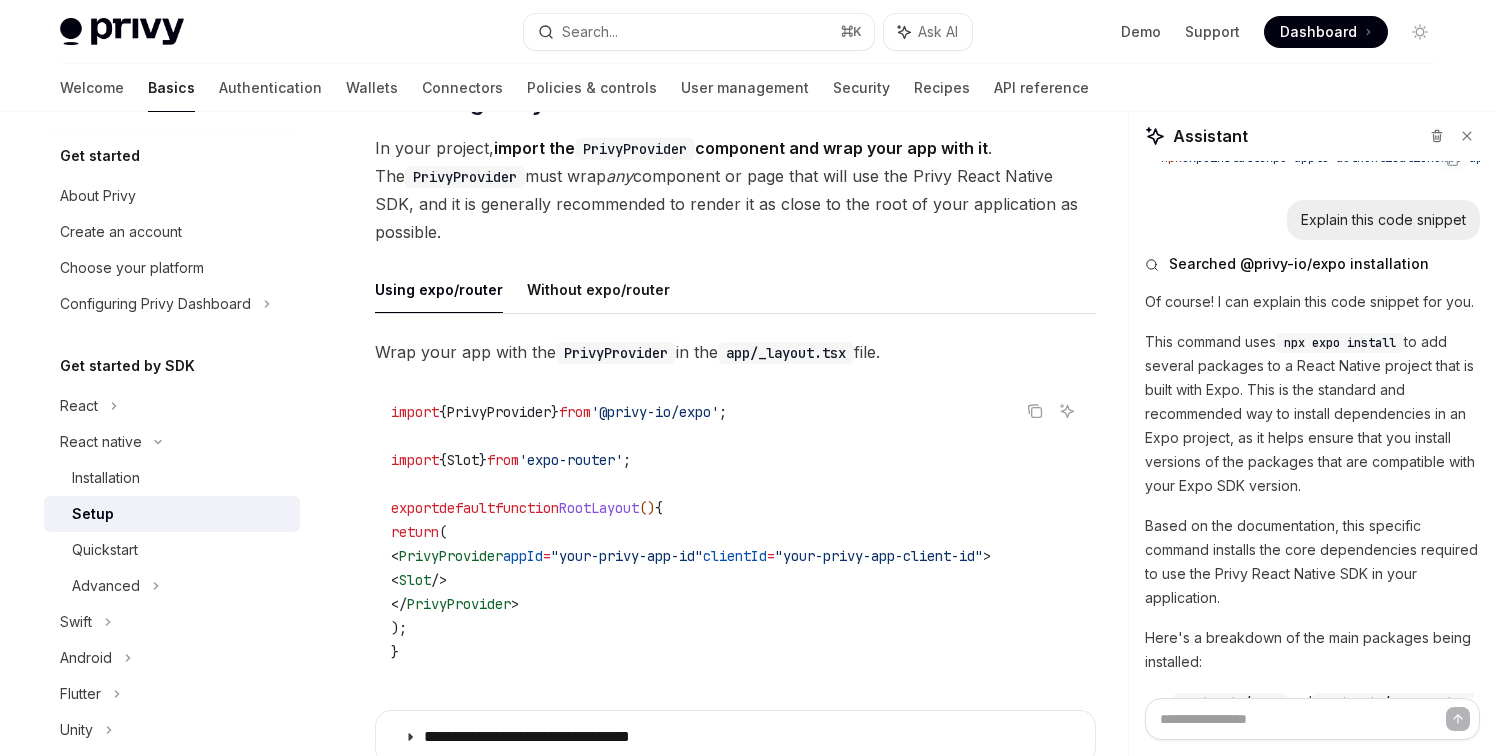 click on ""your-privy-app-id"" at bounding box center [627, 556] 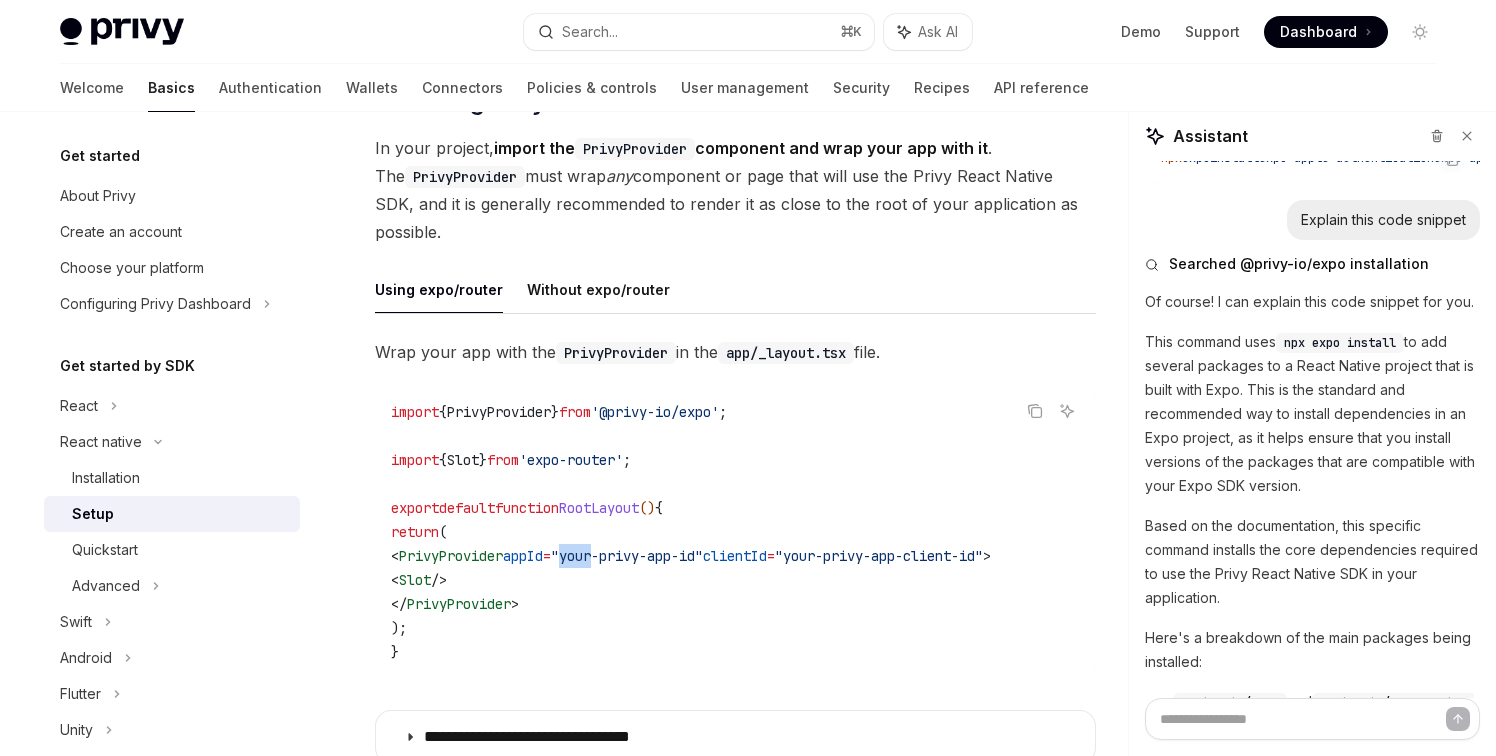 click on ""your-privy-app-id"" at bounding box center [627, 556] 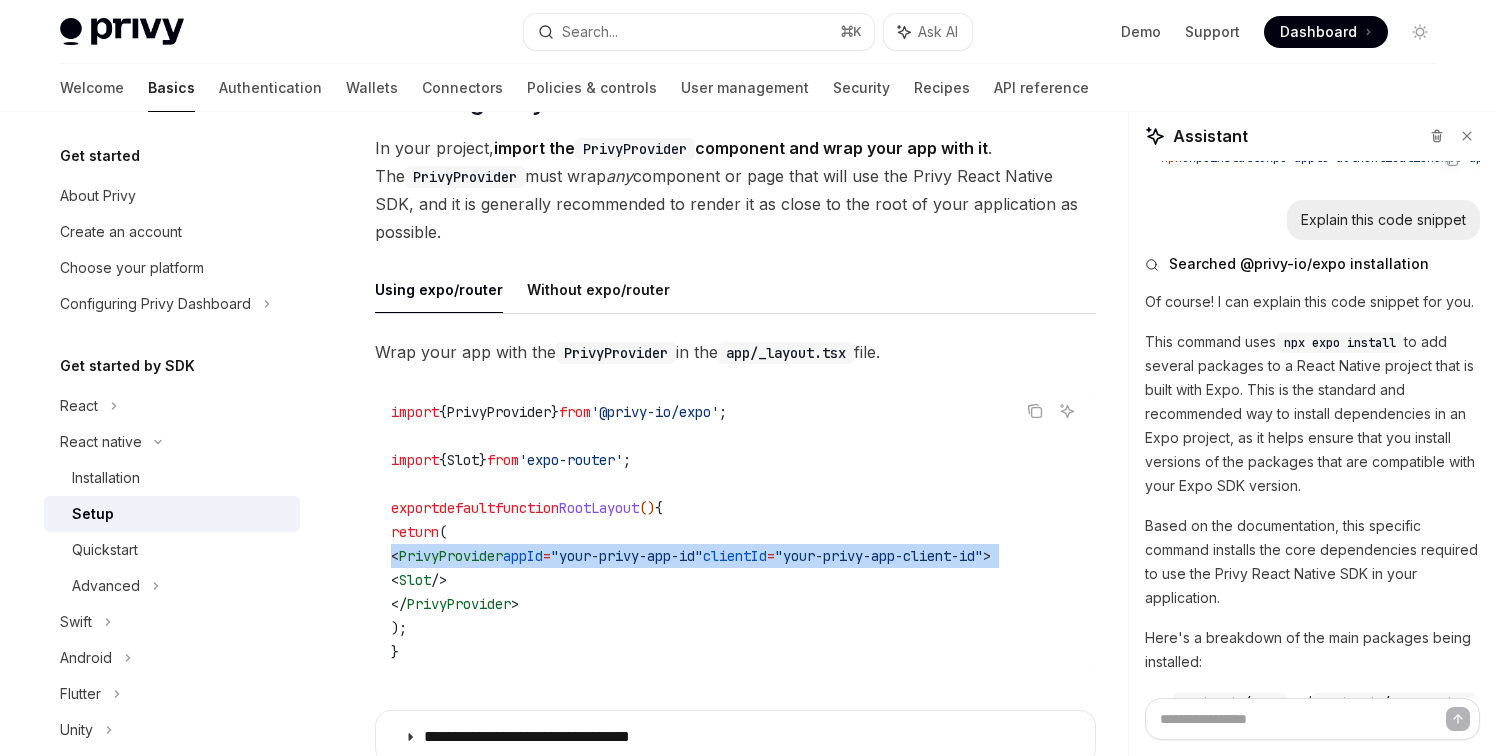 click on ""your-privy-app-id"" at bounding box center (627, 556) 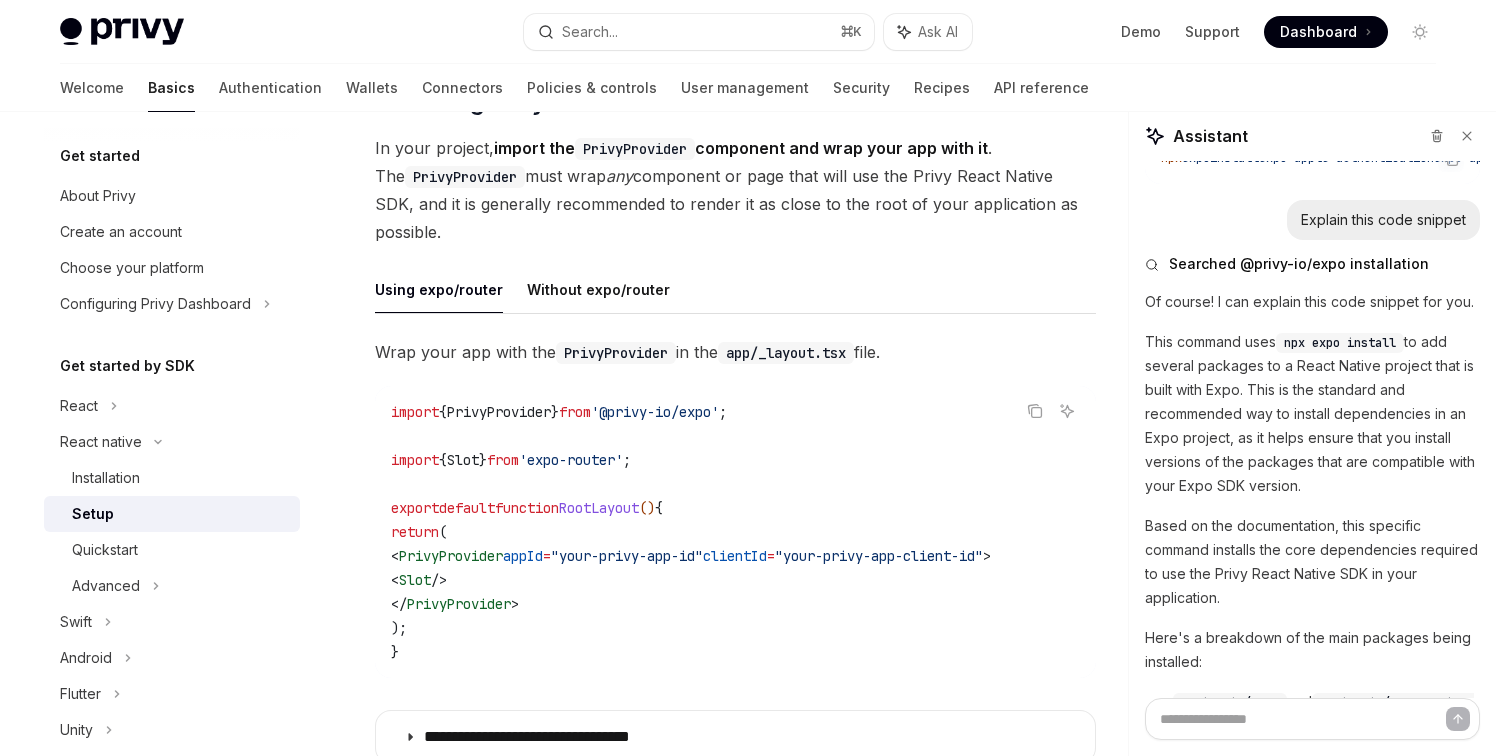 click on ";" at bounding box center [723, 412] 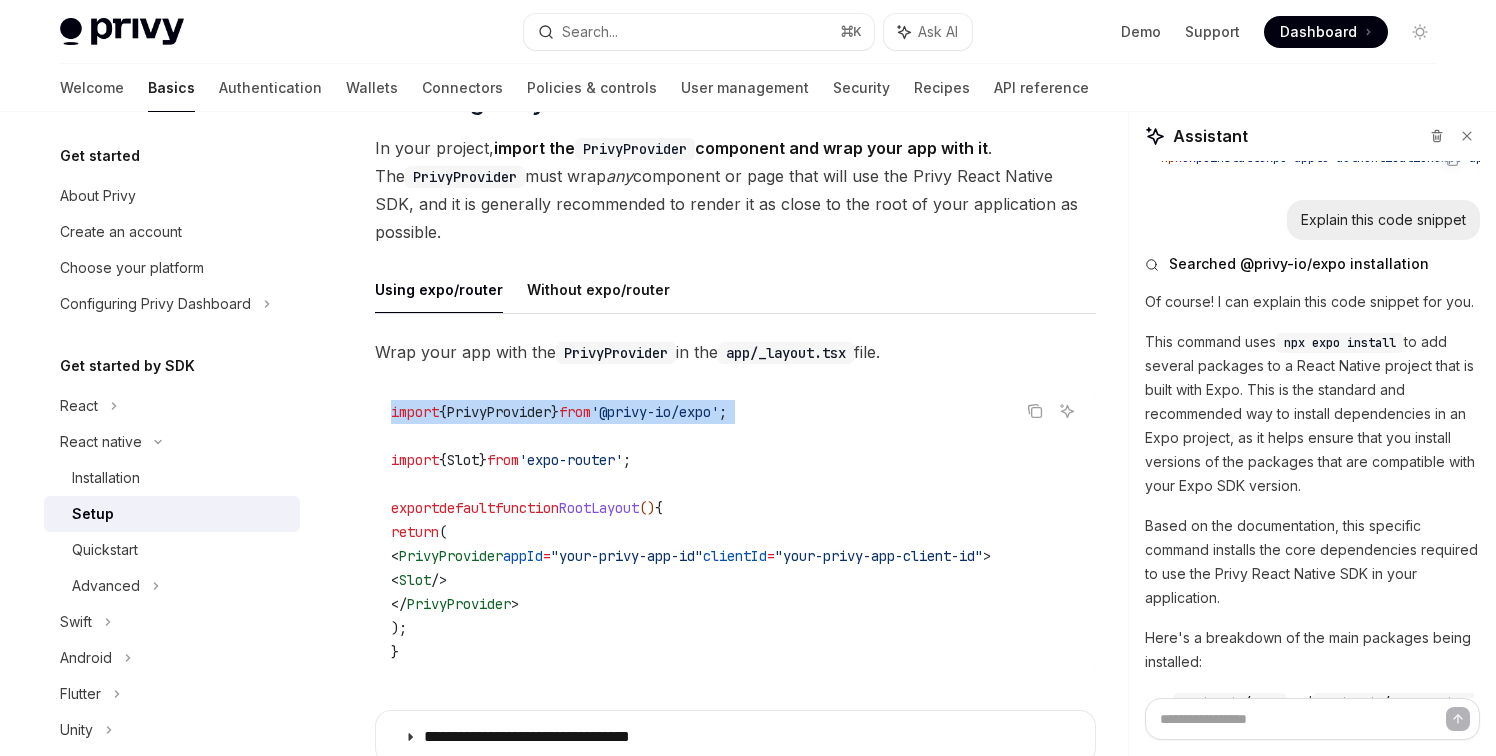 click on ";" at bounding box center [723, 412] 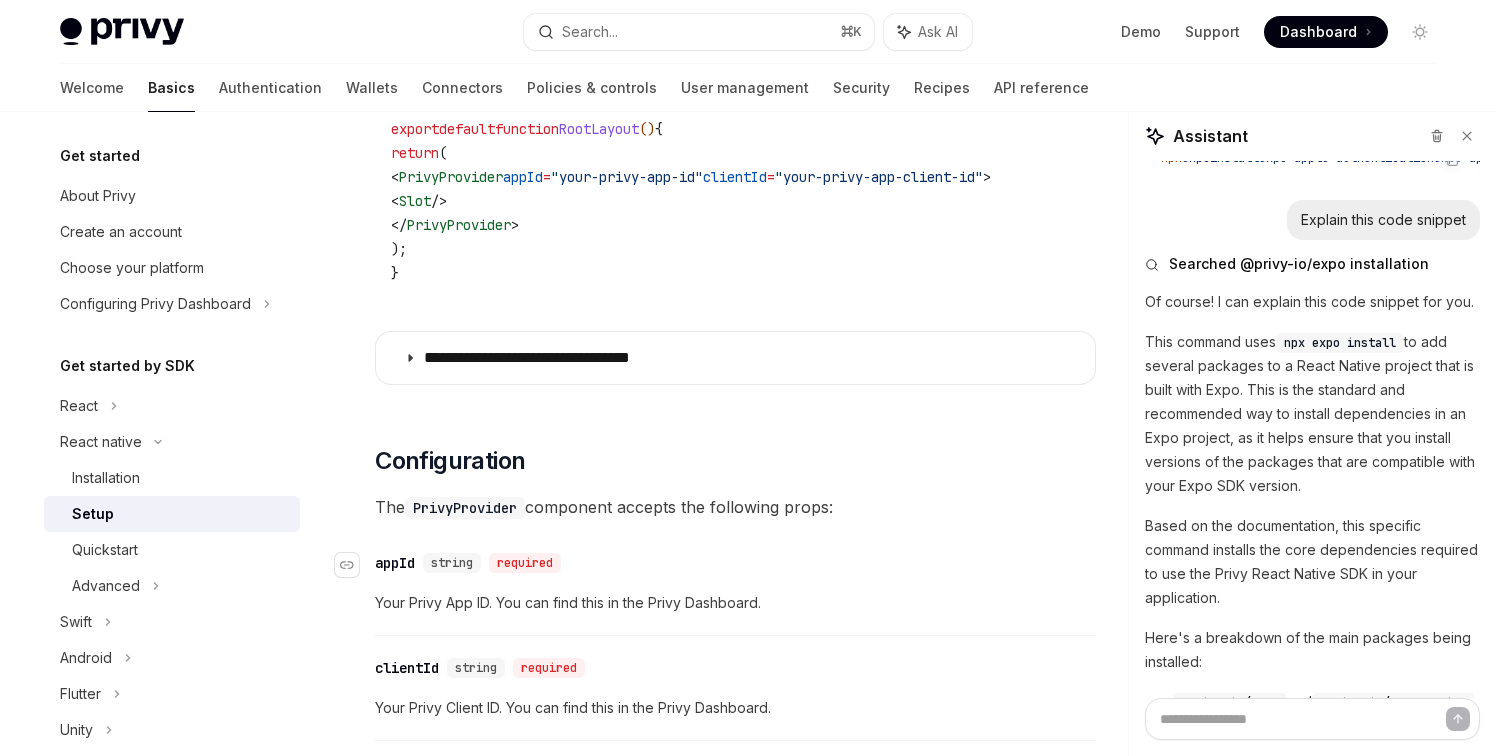scroll, scrollTop: 787, scrollLeft: 0, axis: vertical 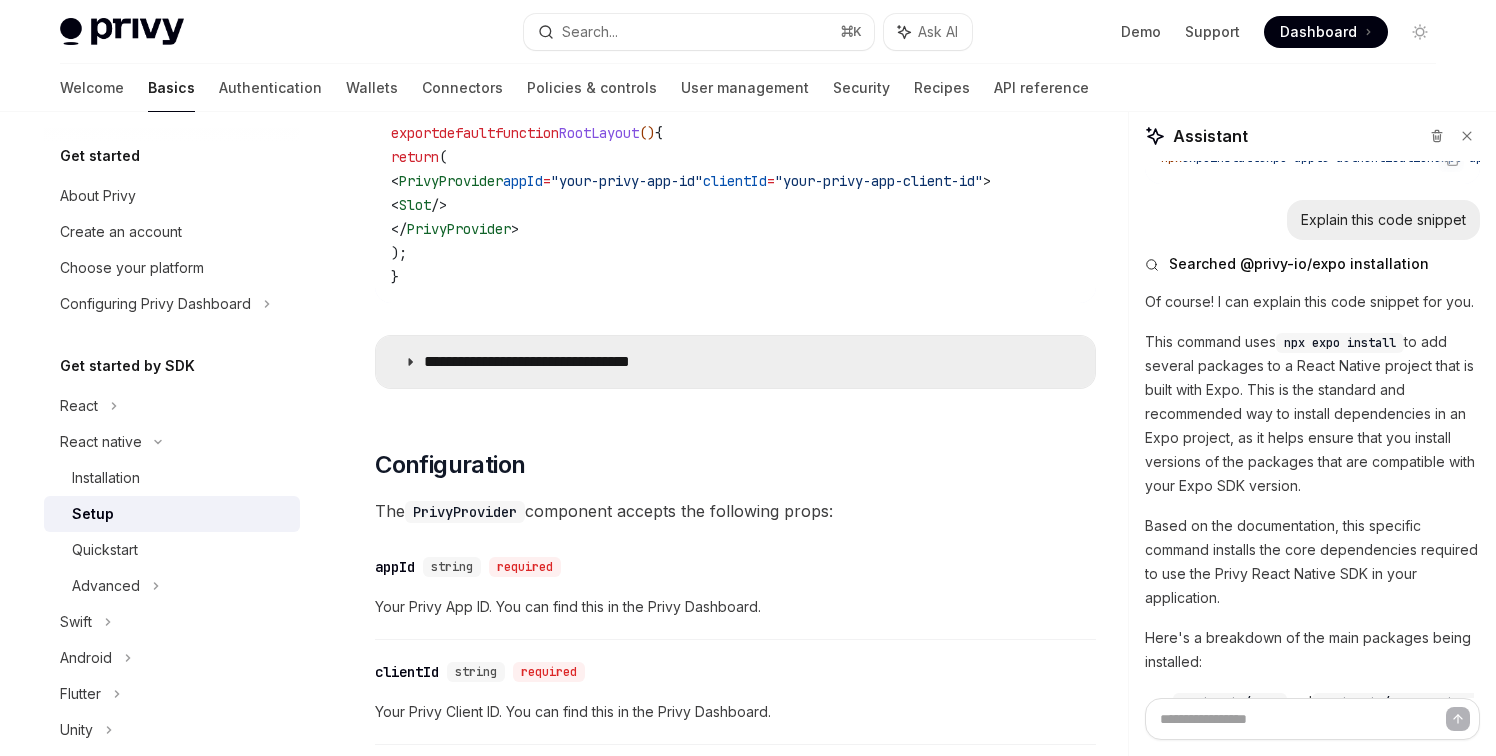 click on "**********" at bounding box center (735, 362) 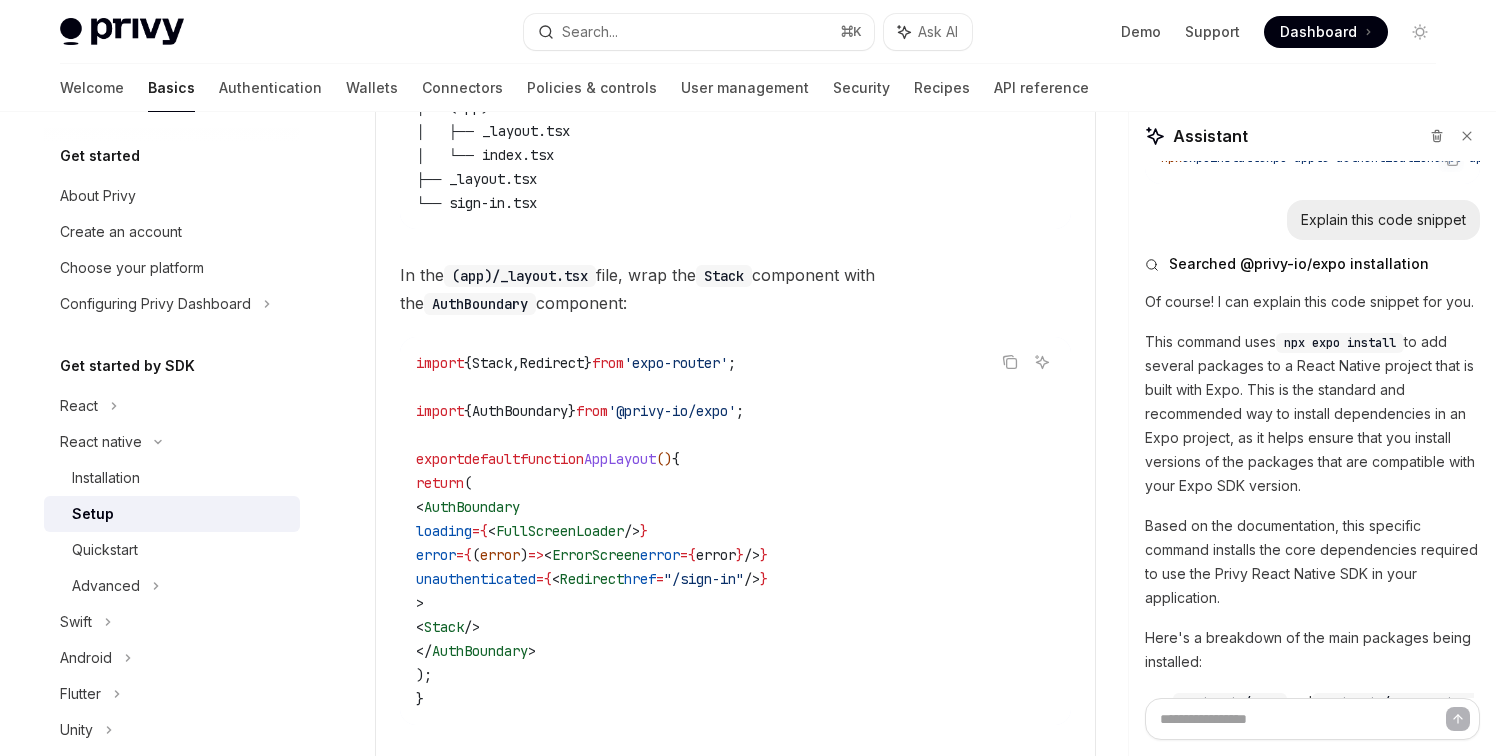 scroll, scrollTop: 1426, scrollLeft: 0, axis: vertical 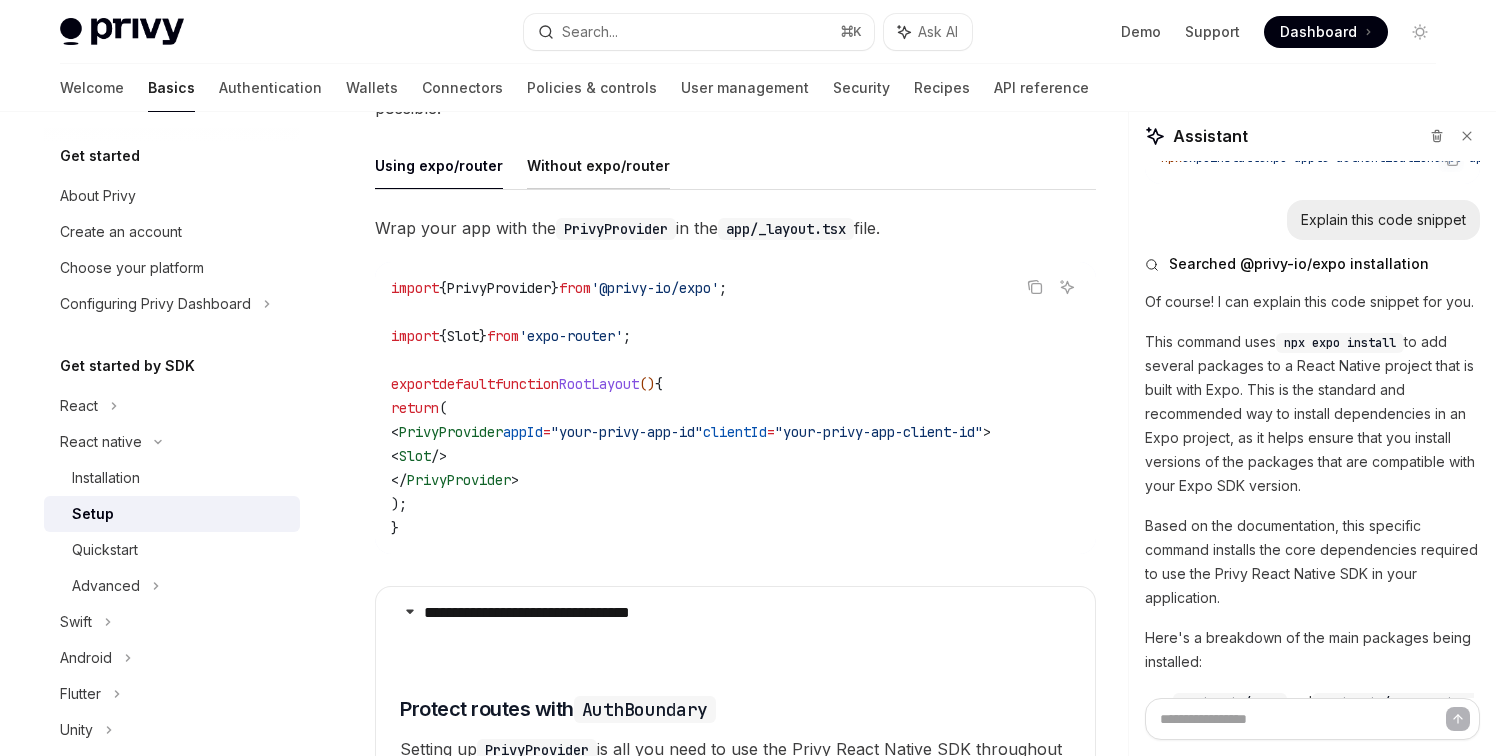 click on "Without expo/router" at bounding box center (598, 165) 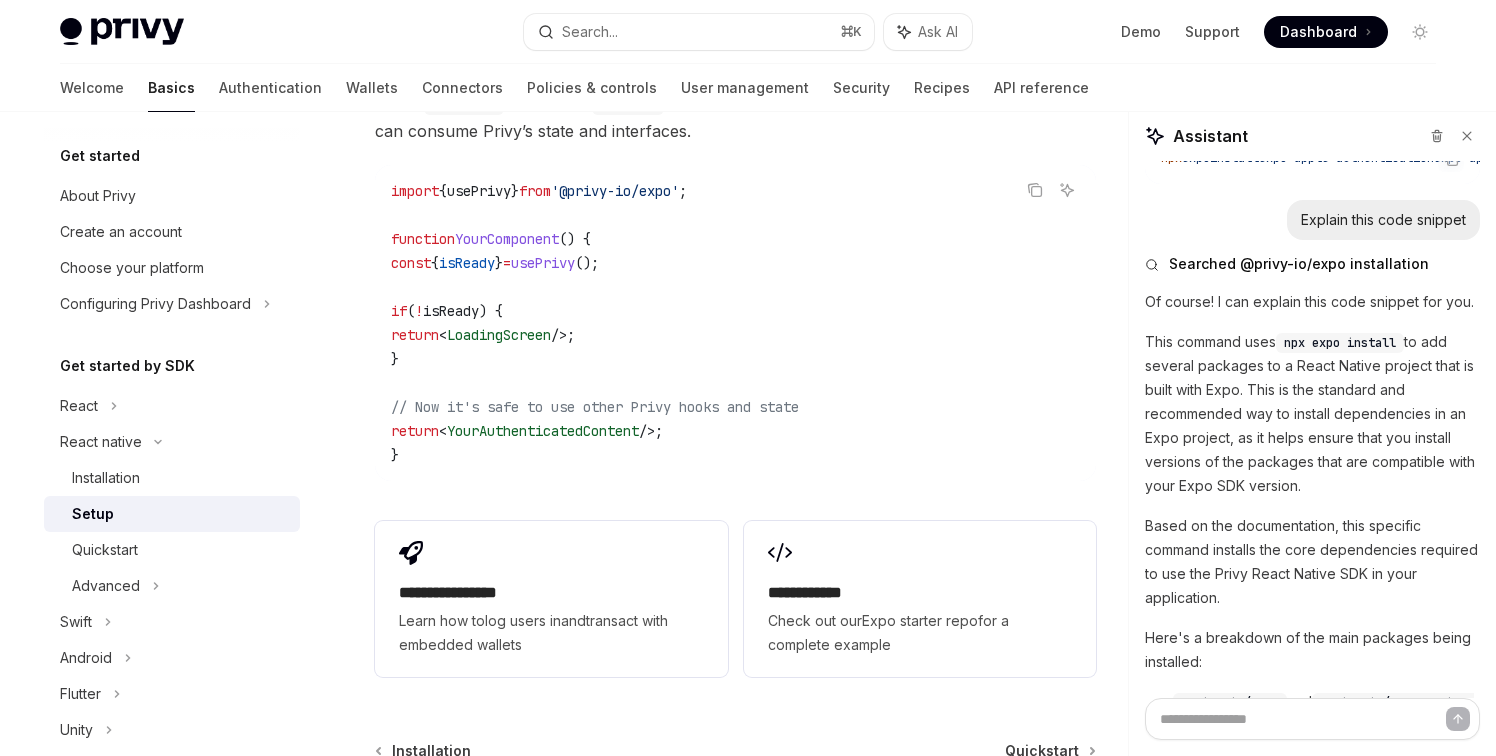 scroll, scrollTop: 1682, scrollLeft: 0, axis: vertical 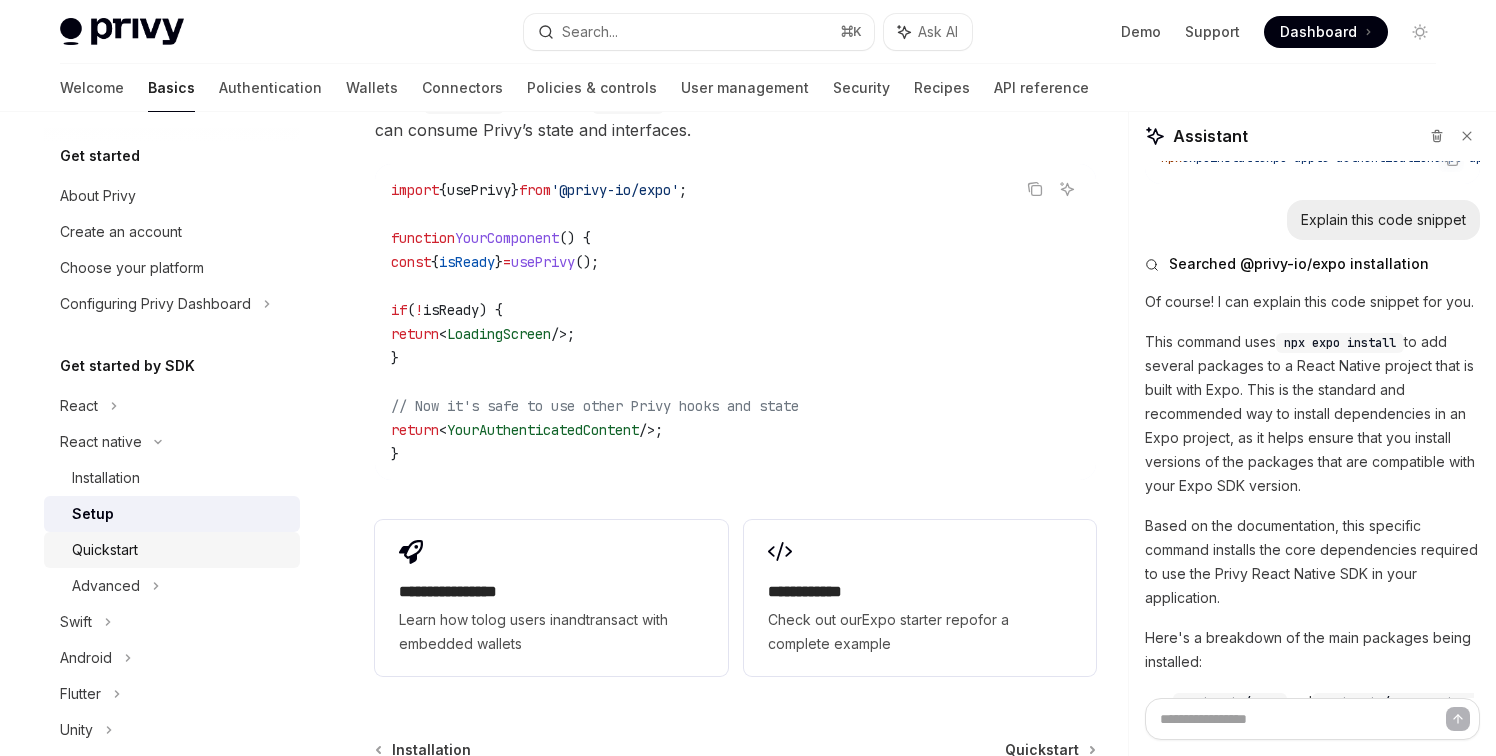 click on "Quickstart" at bounding box center (105, 550) 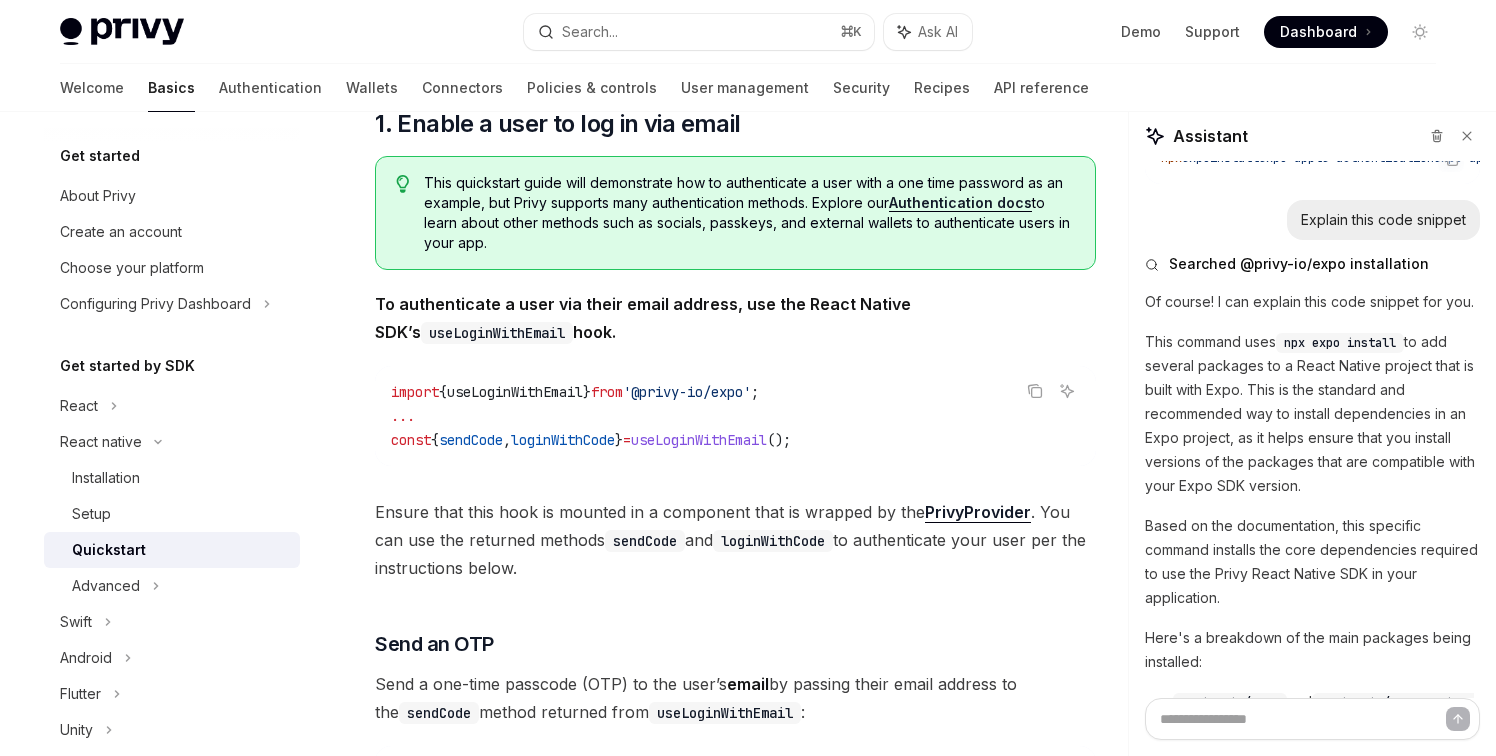 scroll, scrollTop: 0, scrollLeft: 0, axis: both 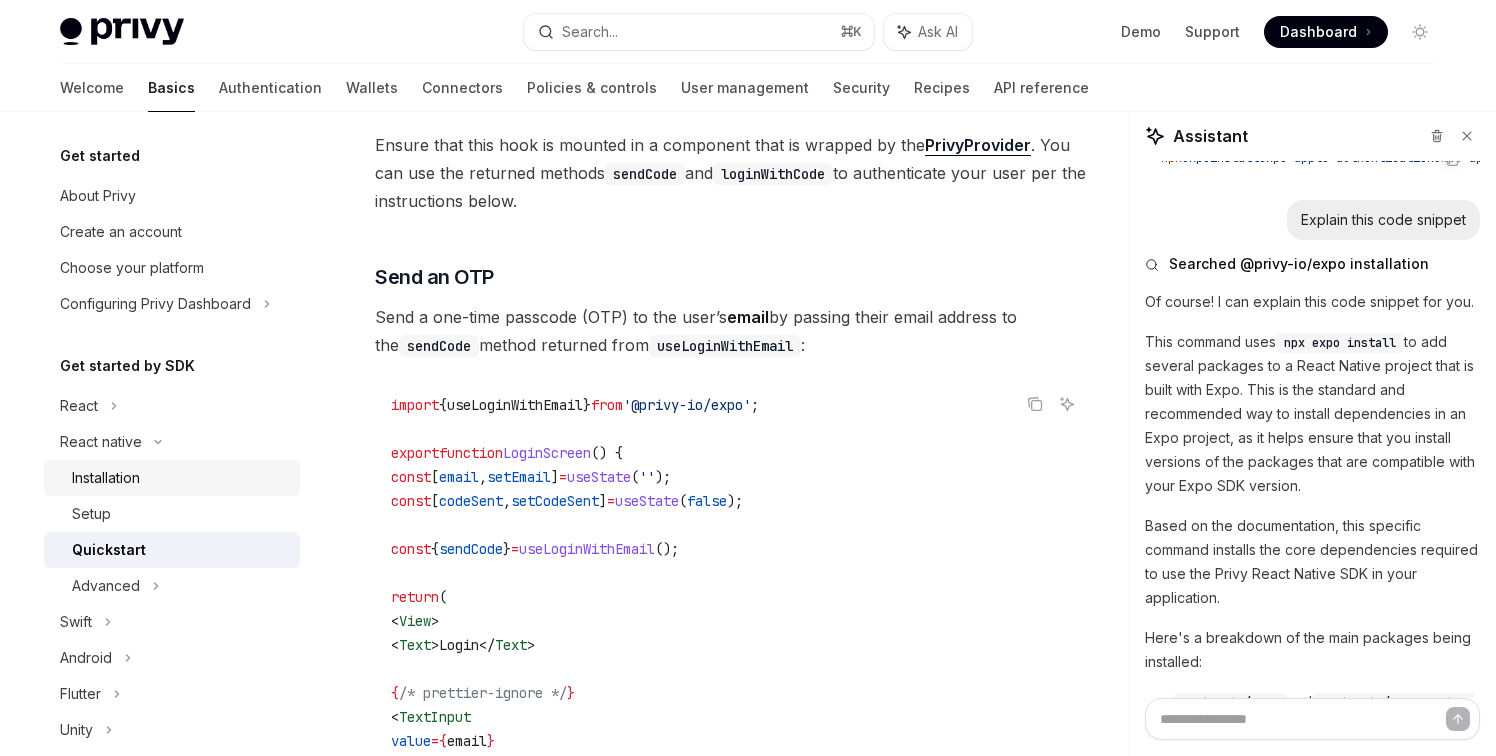click on "Installation" at bounding box center (180, 478) 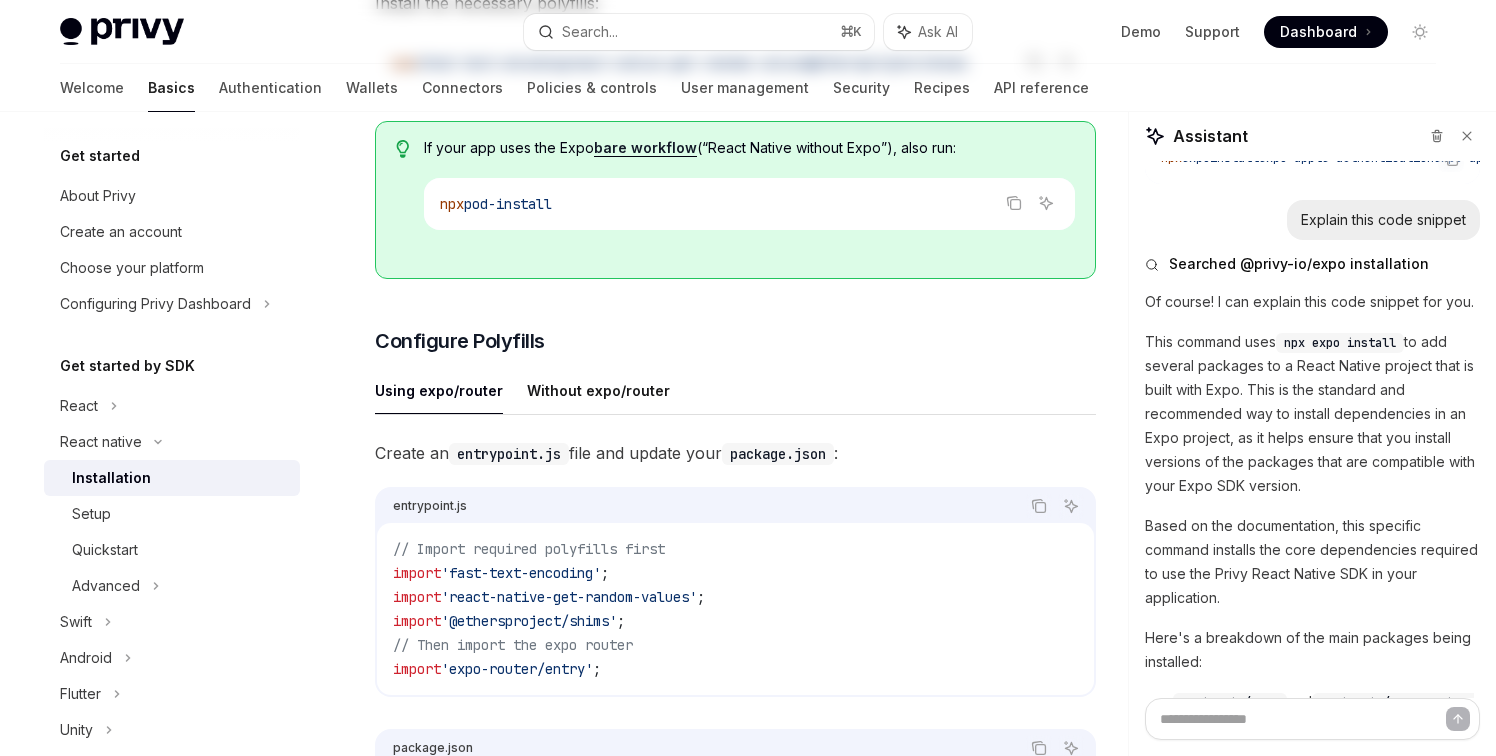 scroll, scrollTop: 0, scrollLeft: 0, axis: both 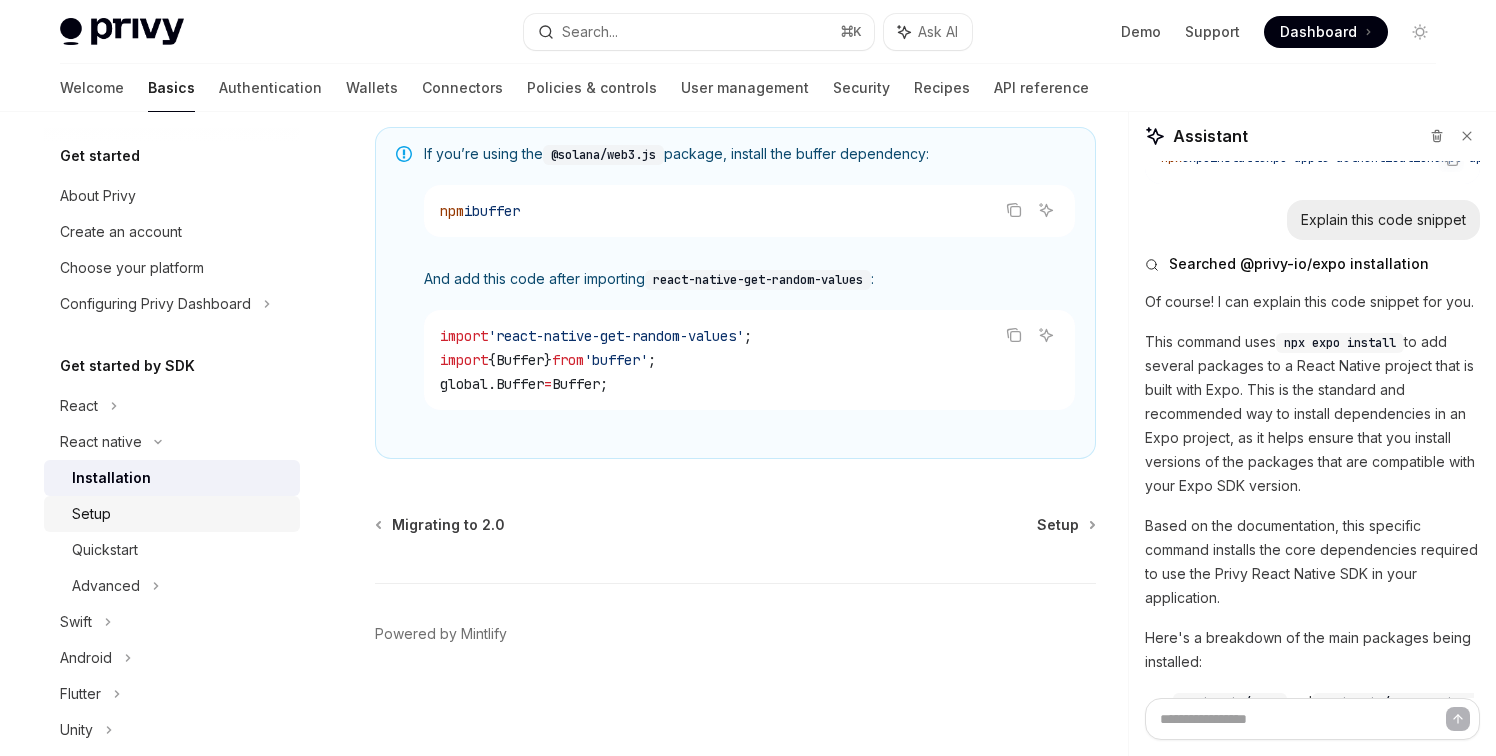 click on "Setup" at bounding box center [172, 514] 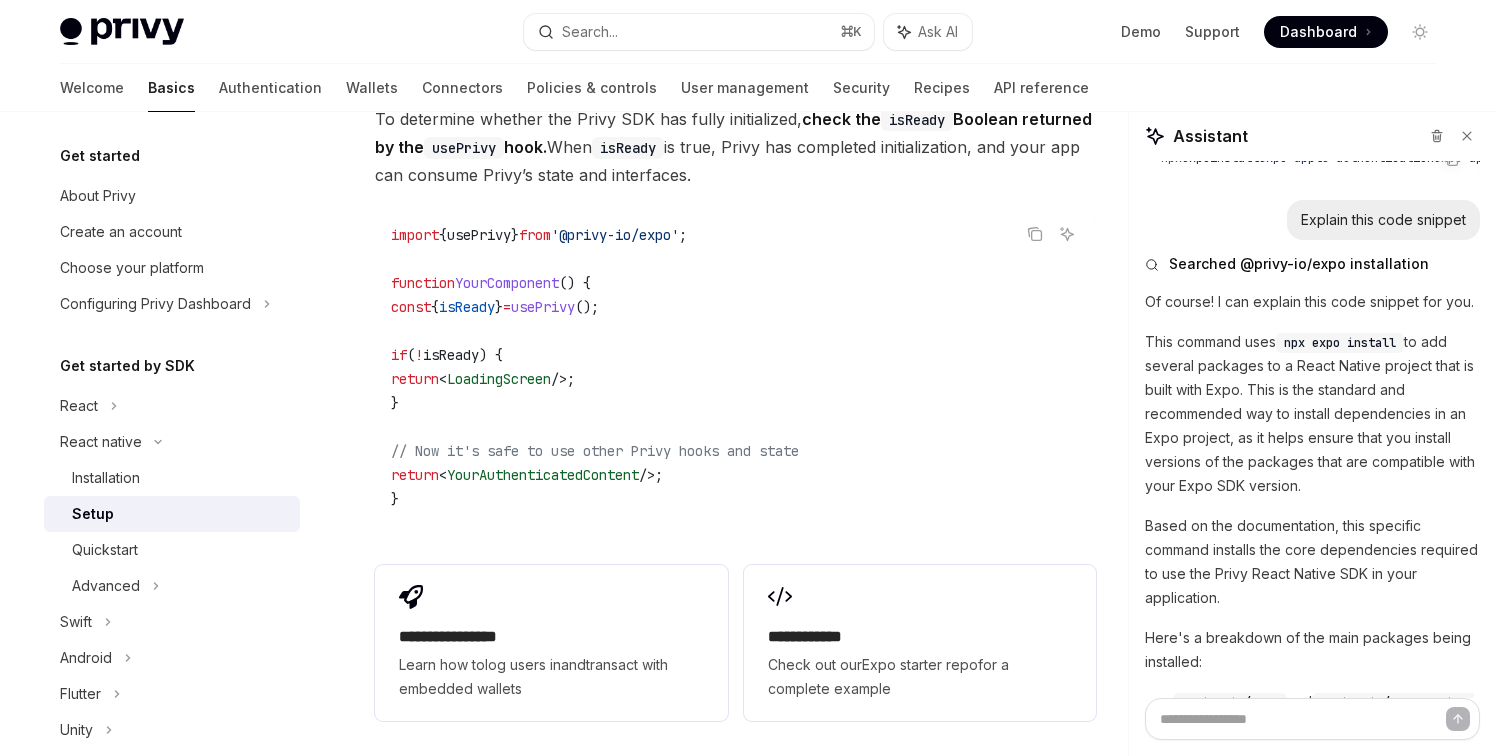 scroll, scrollTop: 1703, scrollLeft: 0, axis: vertical 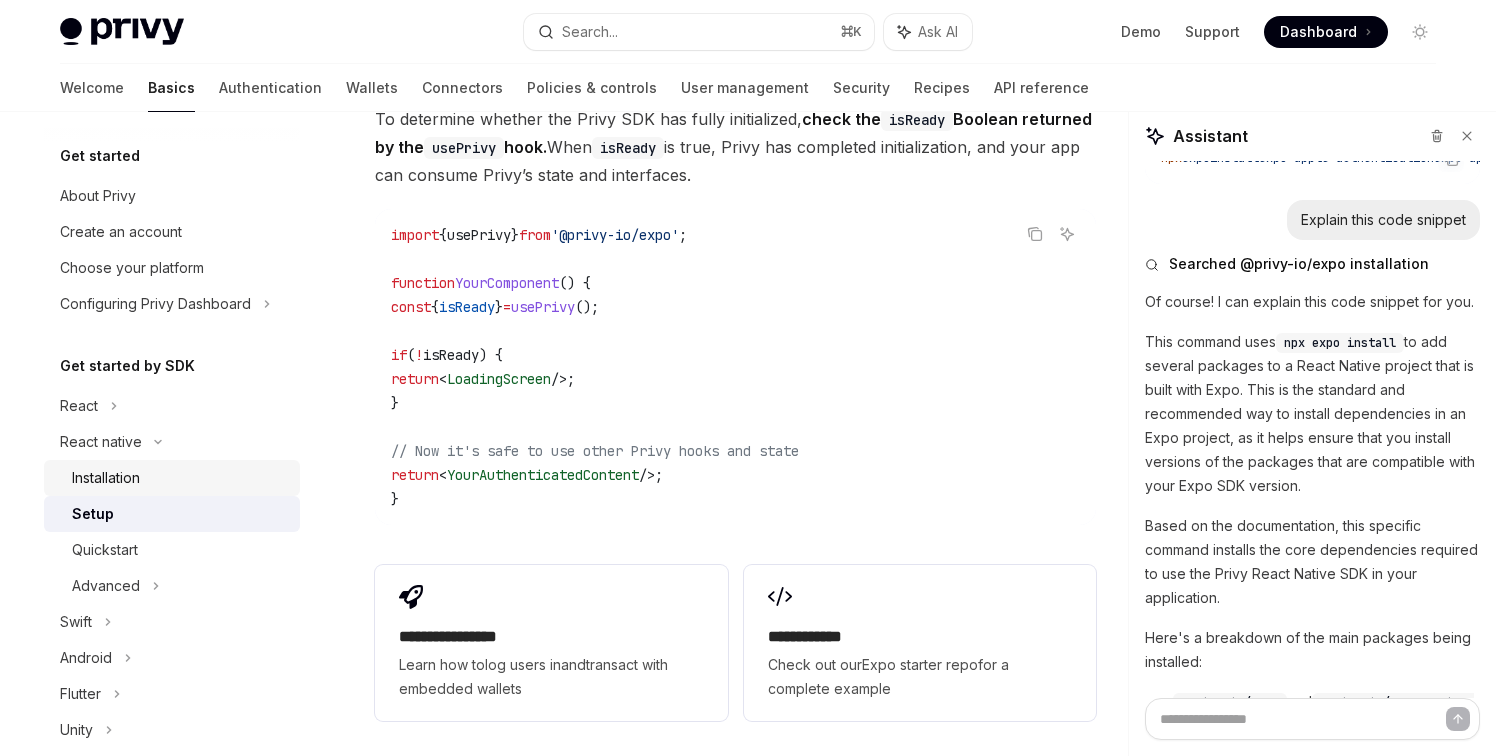 click on "Installation" at bounding box center (172, 478) 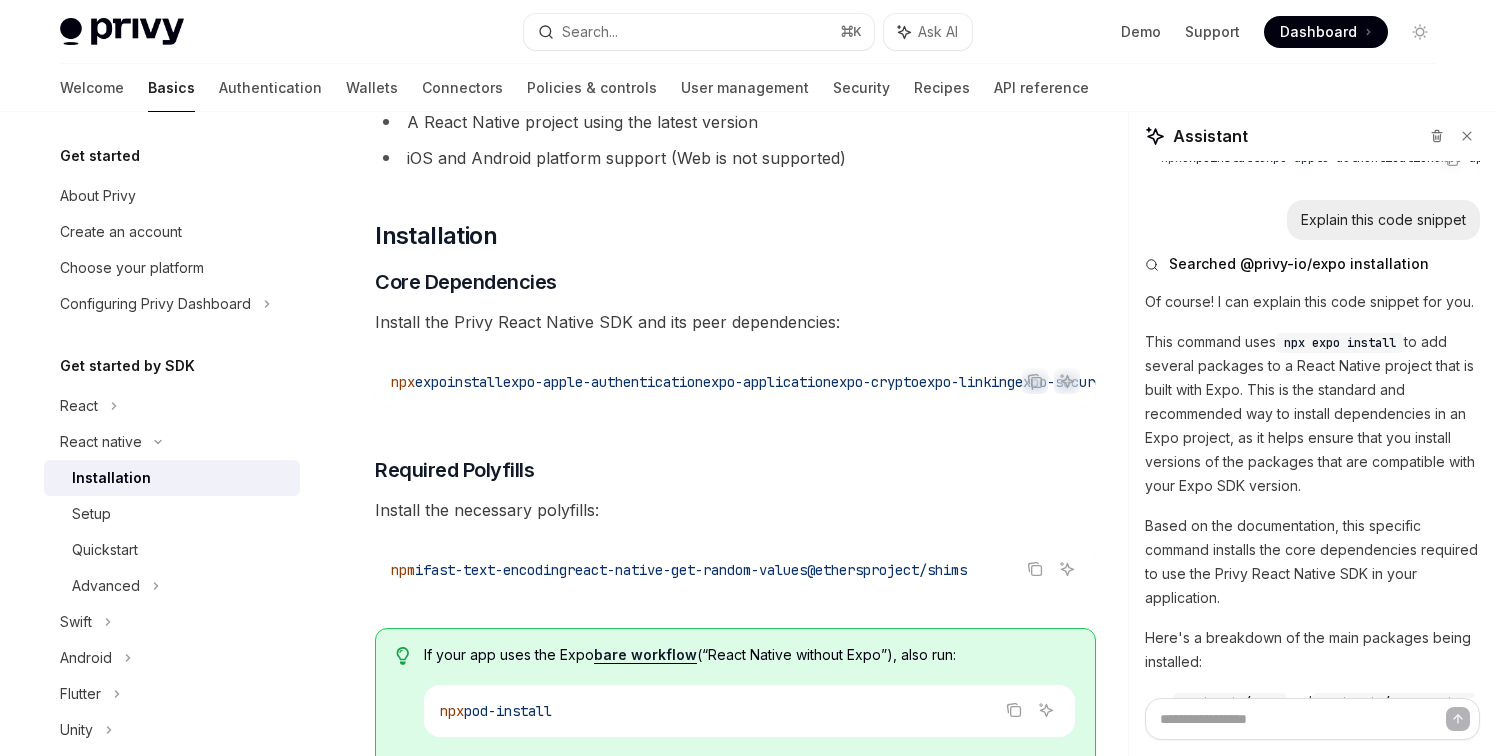 scroll, scrollTop: 0, scrollLeft: 0, axis: both 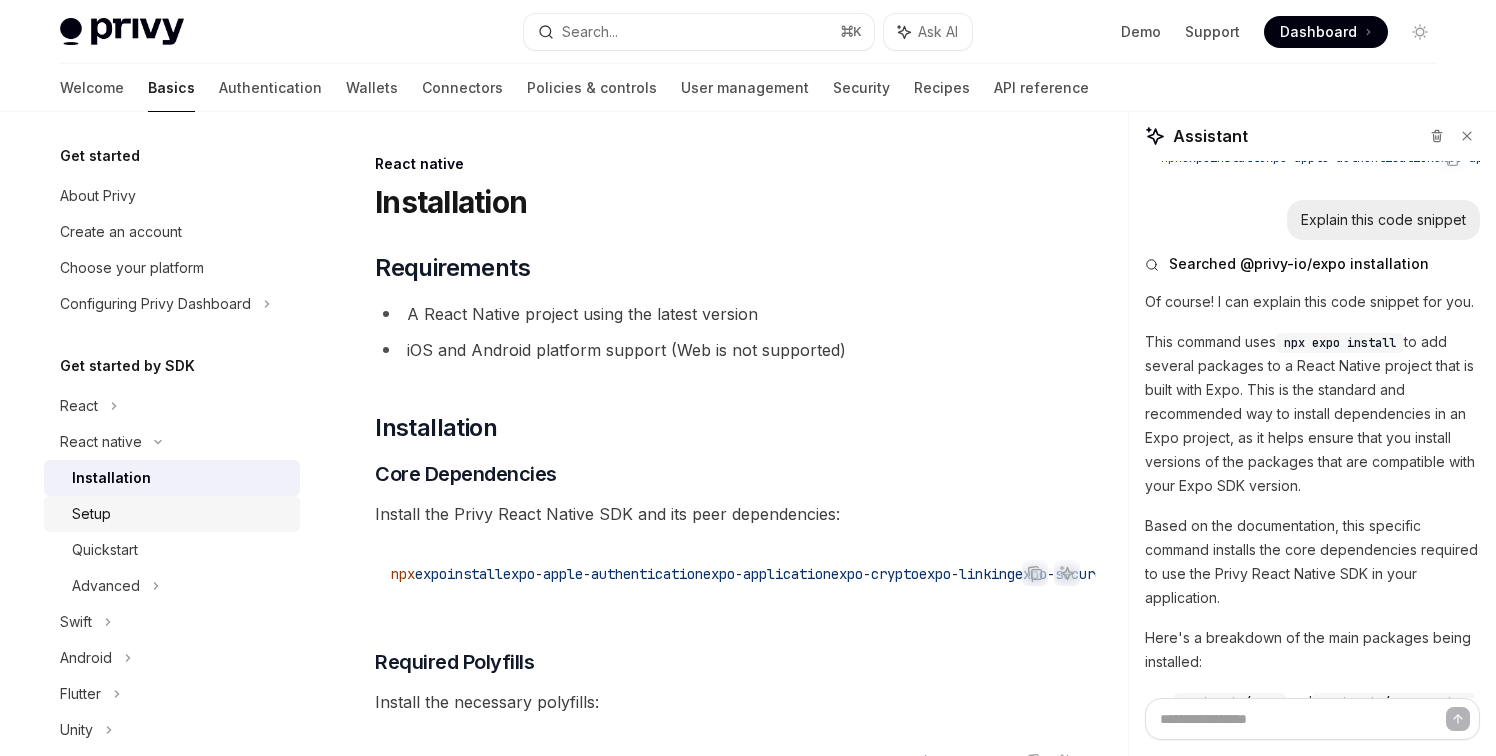 click on "Setup" at bounding box center (172, 514) 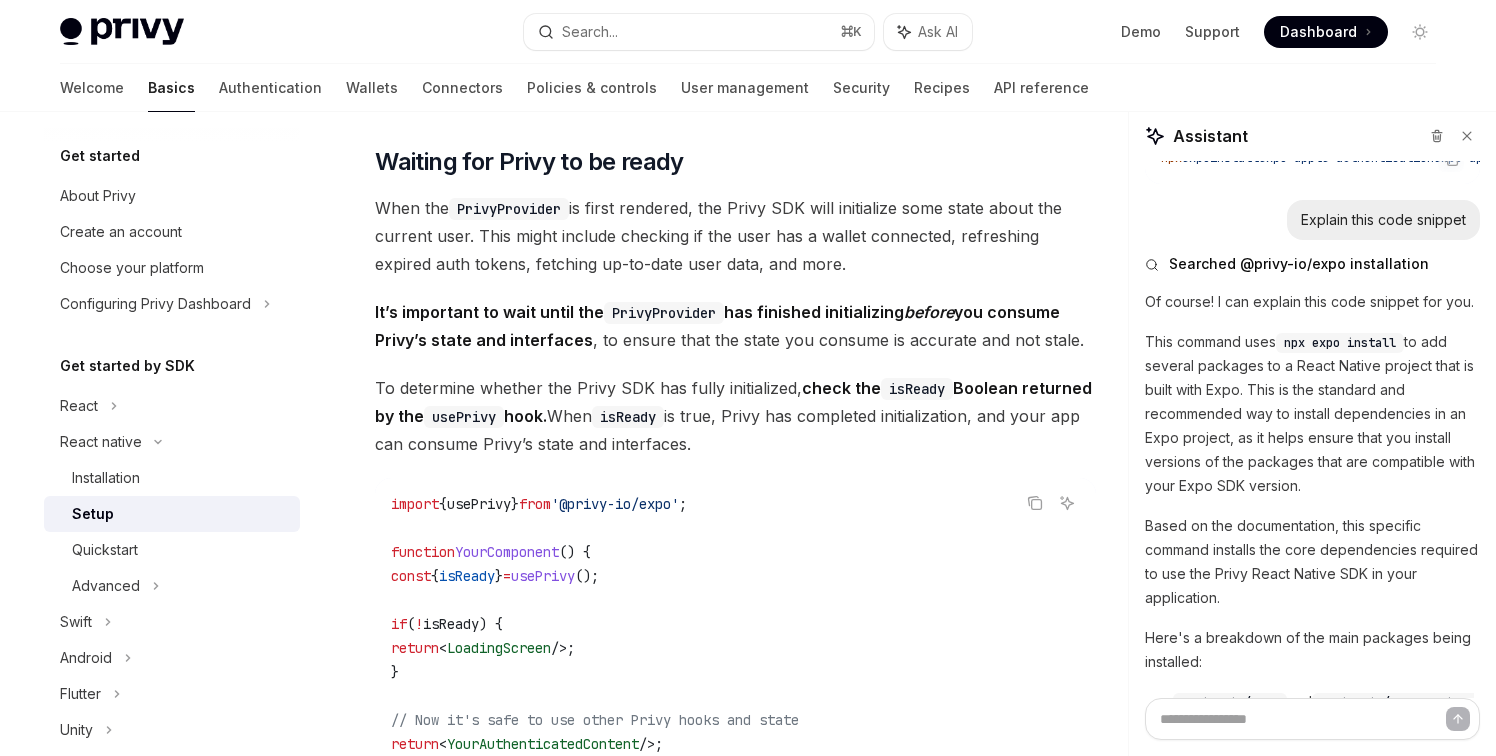 scroll, scrollTop: 1433, scrollLeft: 0, axis: vertical 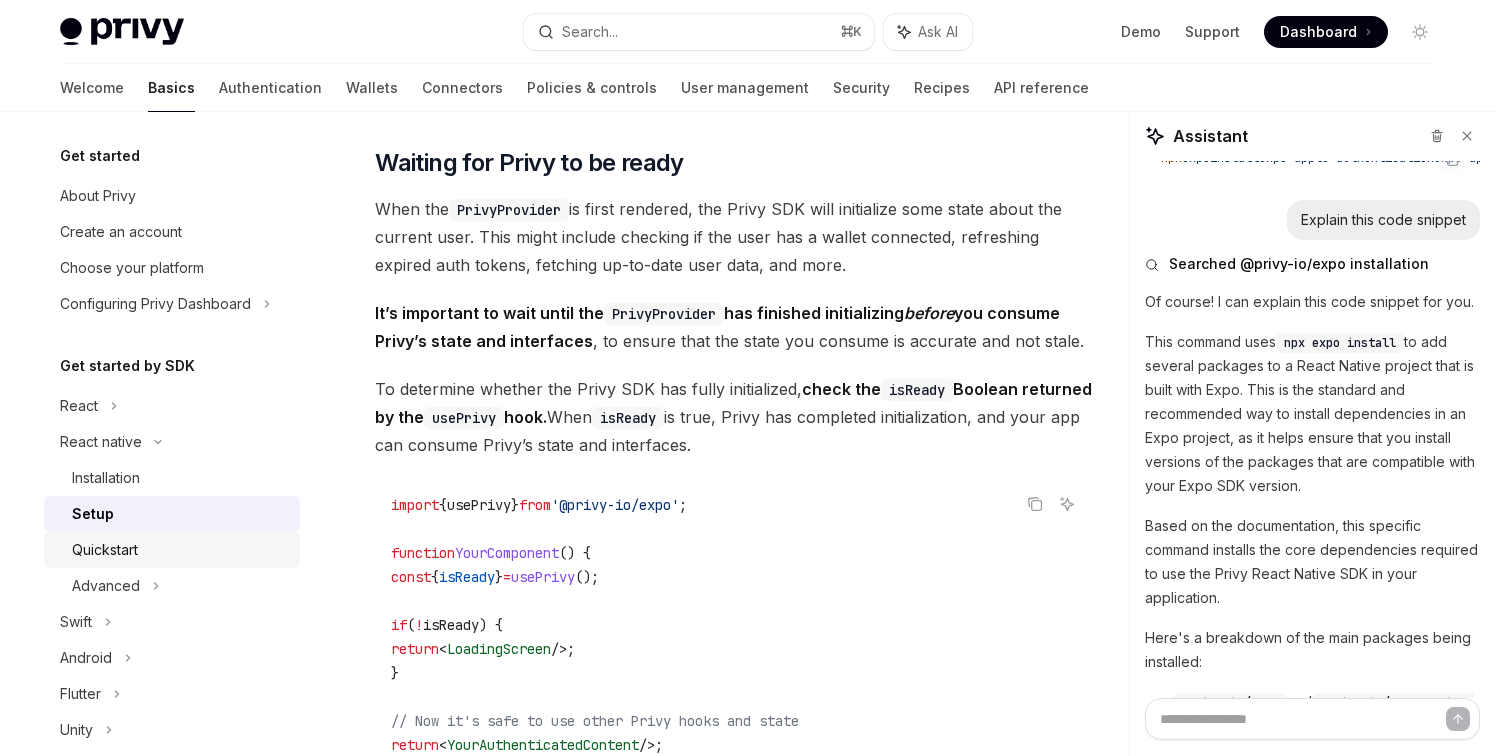 click on "Quickstart" at bounding box center (180, 550) 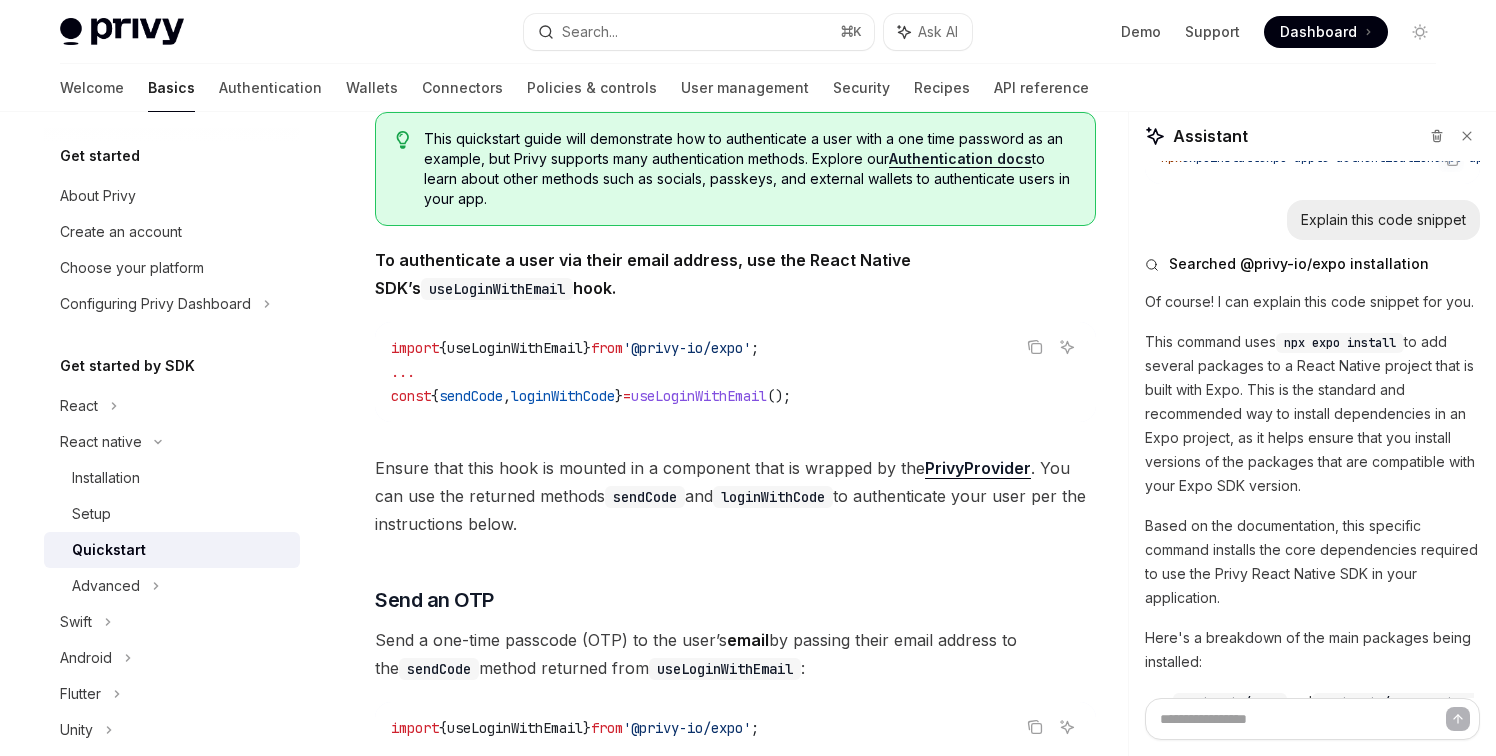 scroll, scrollTop: 384, scrollLeft: 0, axis: vertical 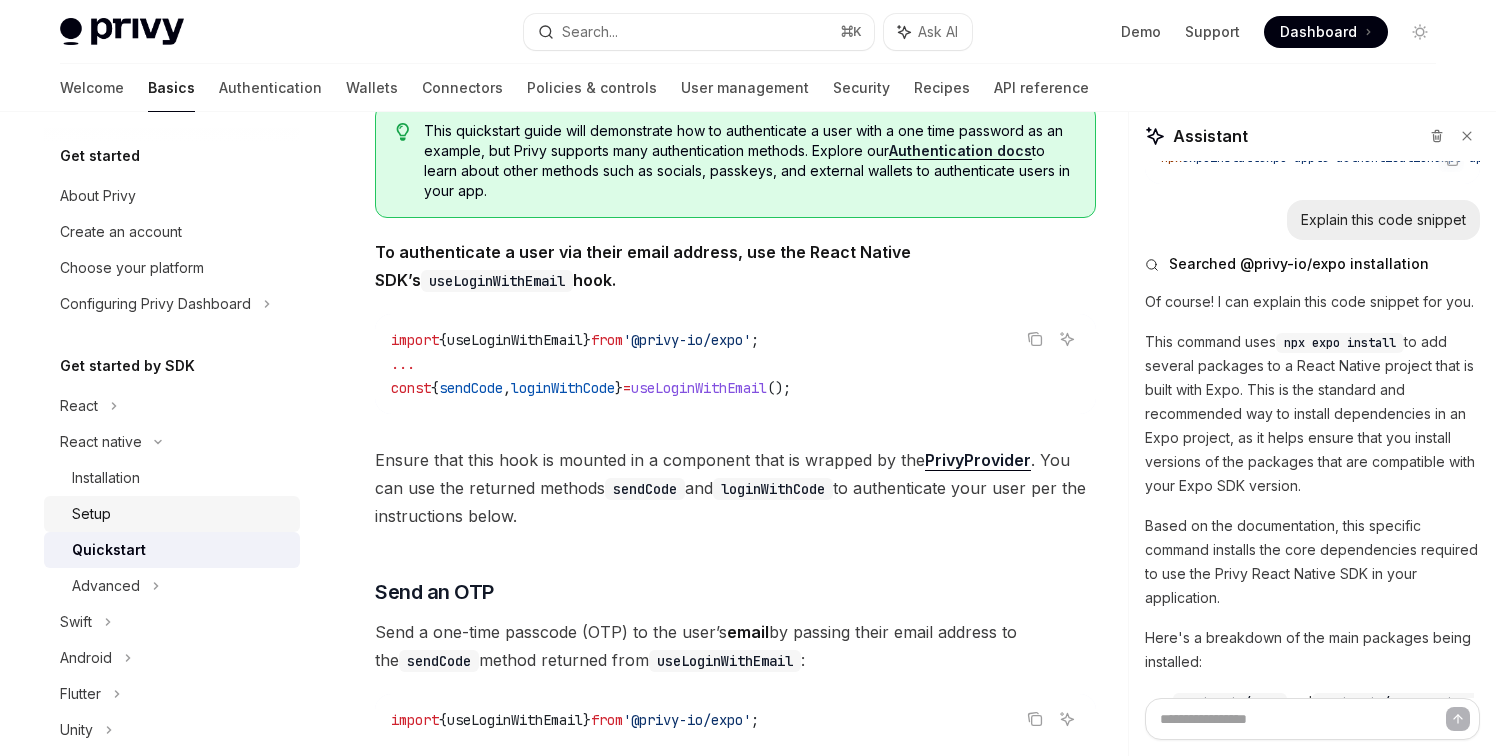 click on "Setup" at bounding box center (172, 514) 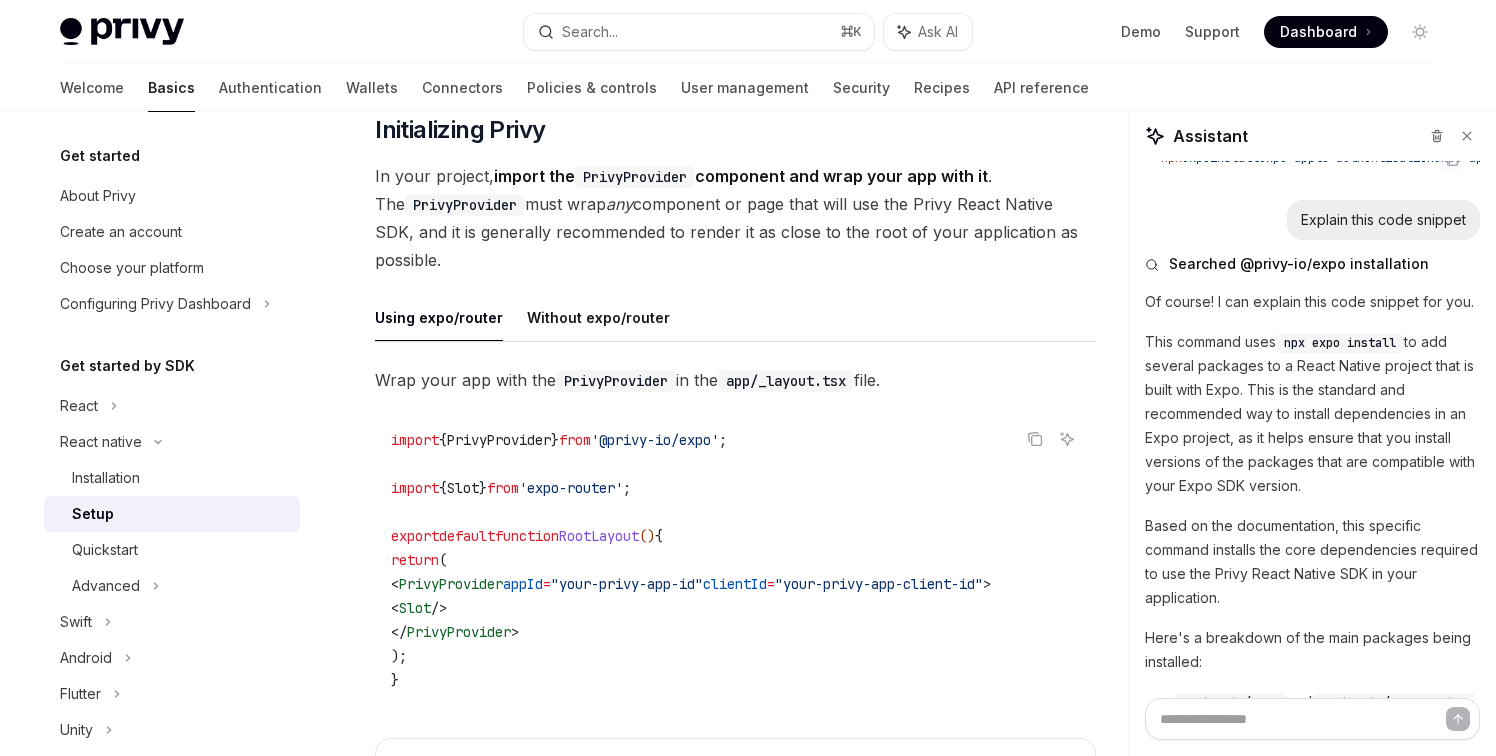 type on "*" 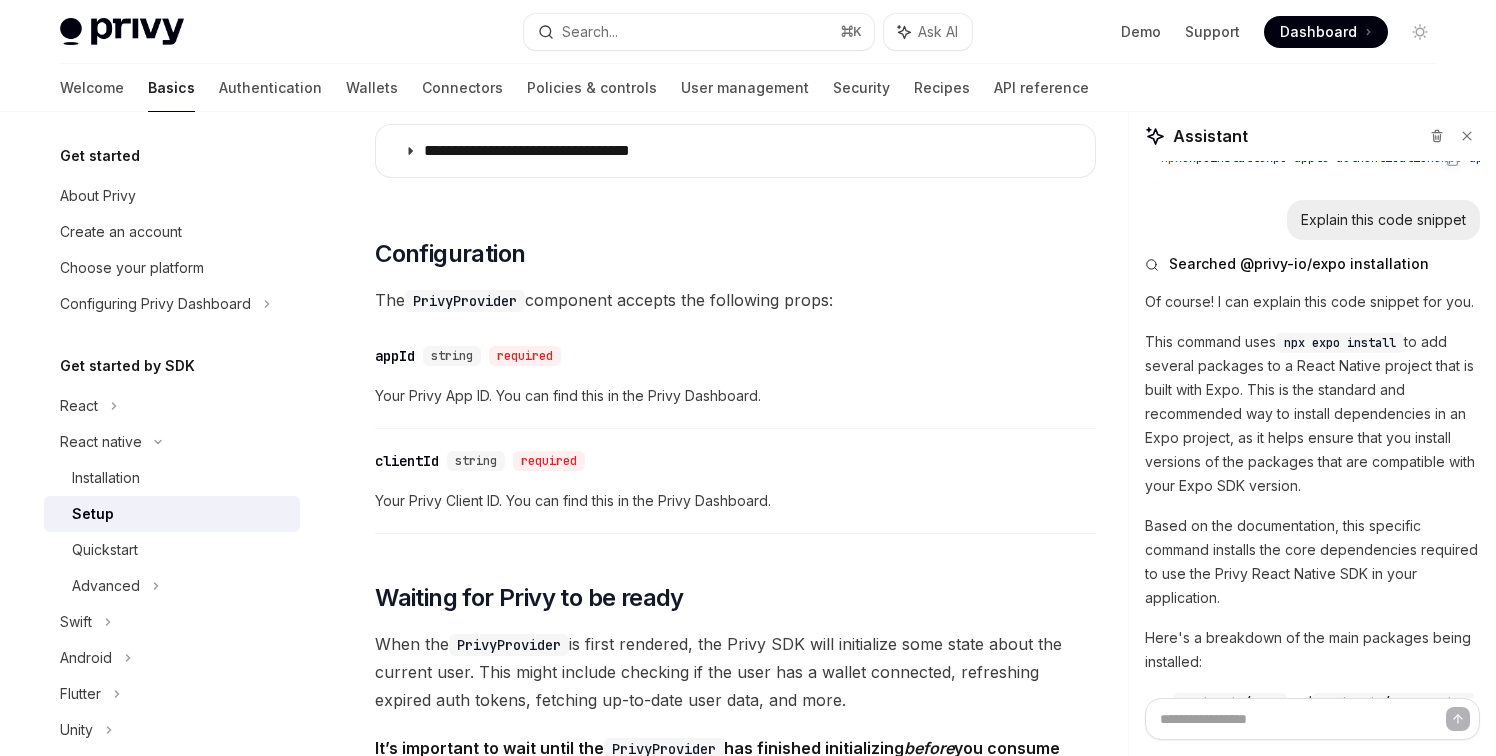 scroll, scrollTop: 637, scrollLeft: 0, axis: vertical 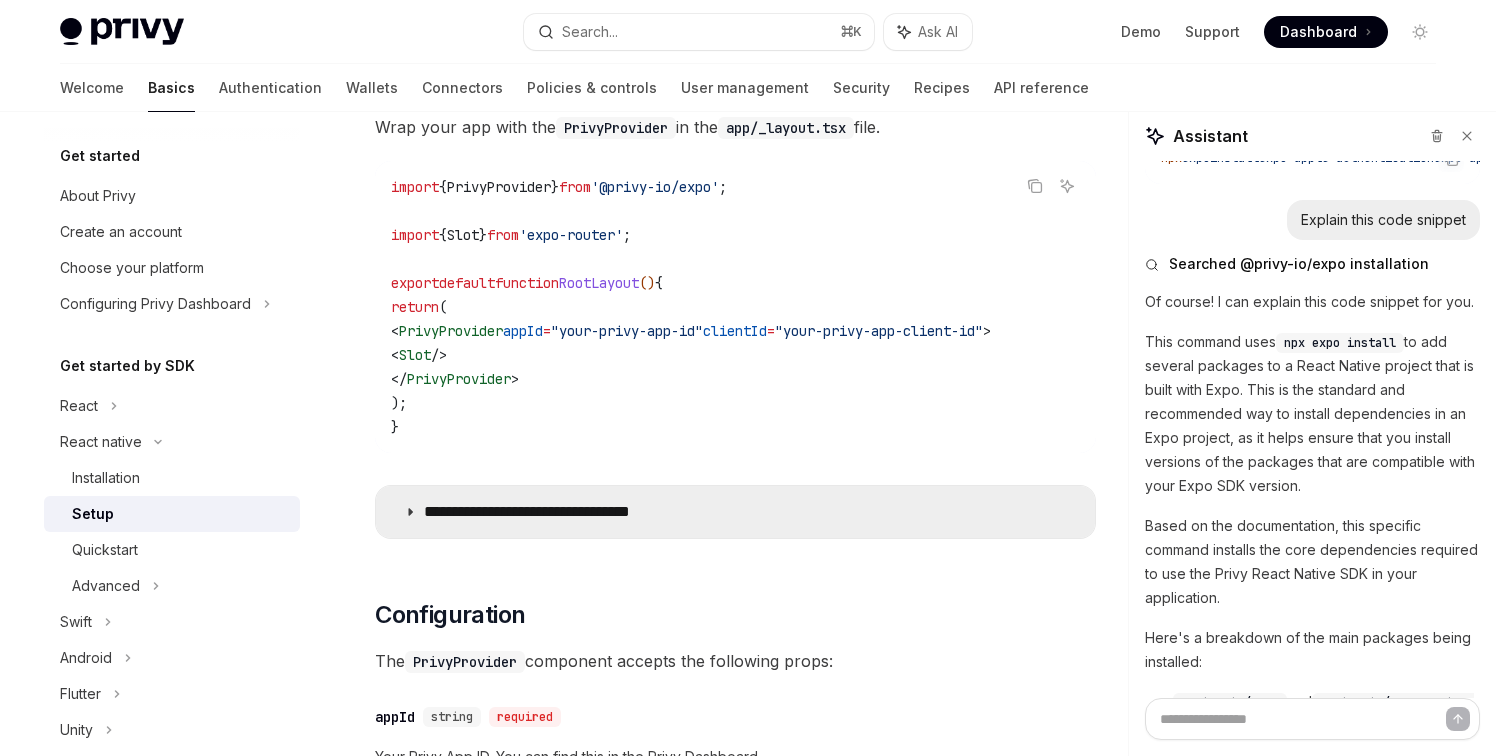 click on "**********" at bounding box center (735, 512) 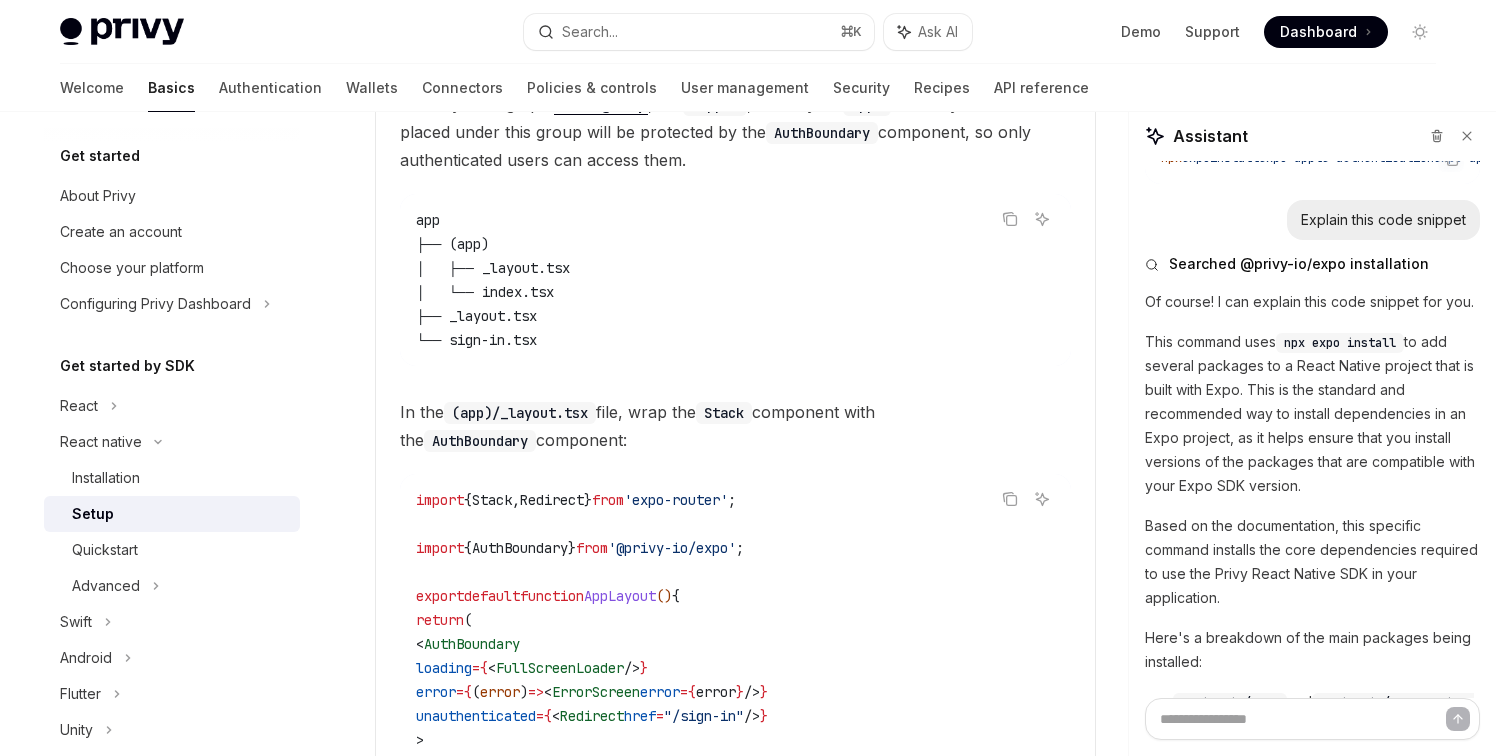 scroll, scrollTop: 1262, scrollLeft: 0, axis: vertical 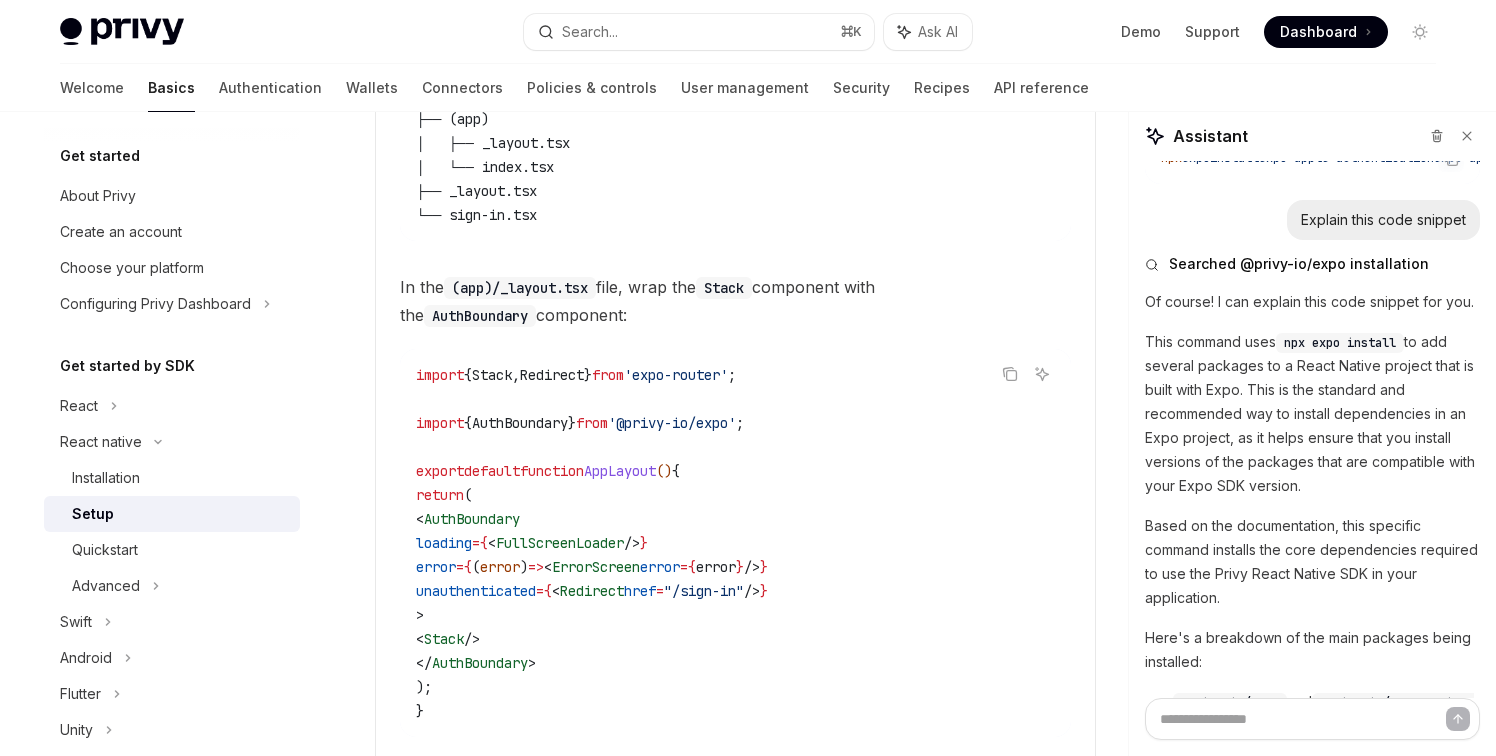 drag, startPoint x: 470, startPoint y: 615, endPoint x: 442, endPoint y: 522, distance: 97.123634 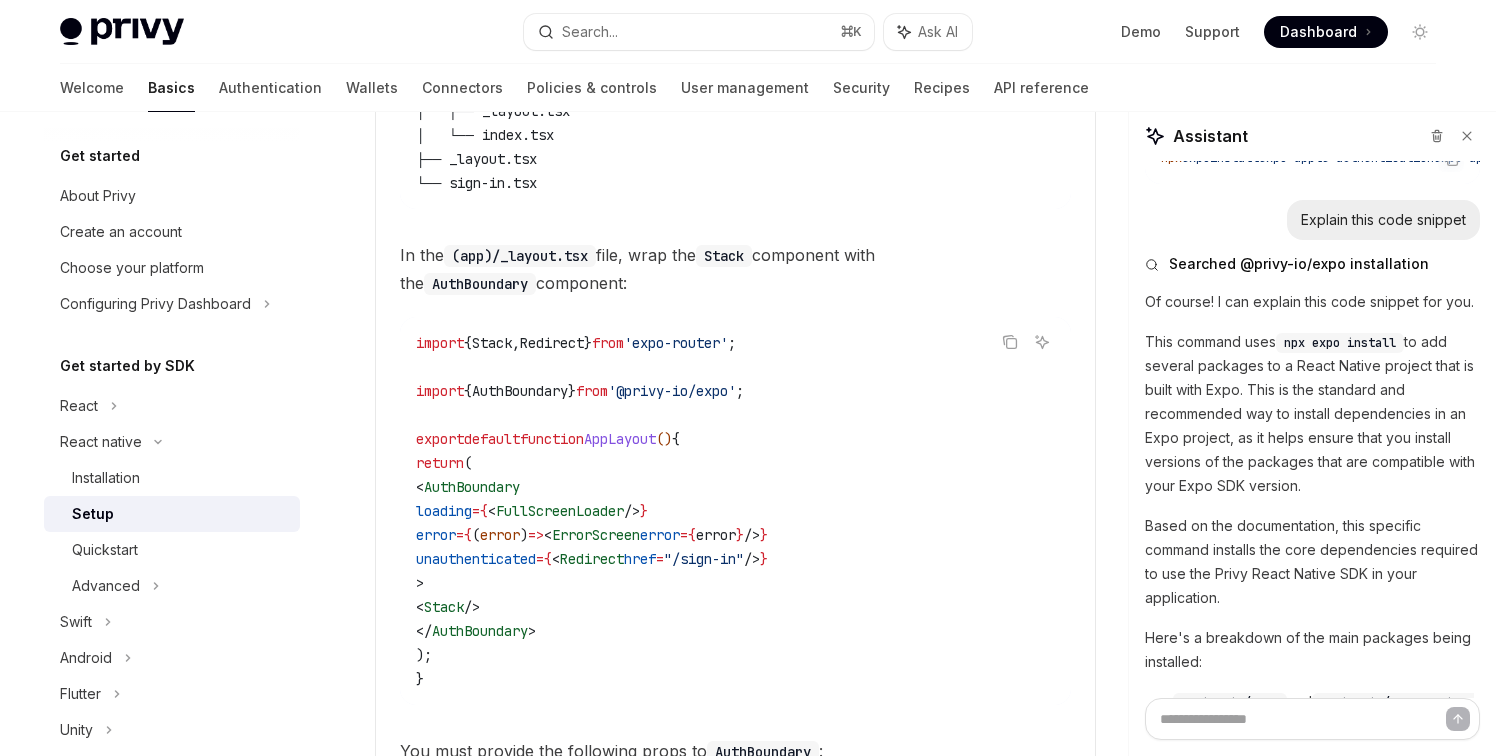 scroll, scrollTop: 1004, scrollLeft: 0, axis: vertical 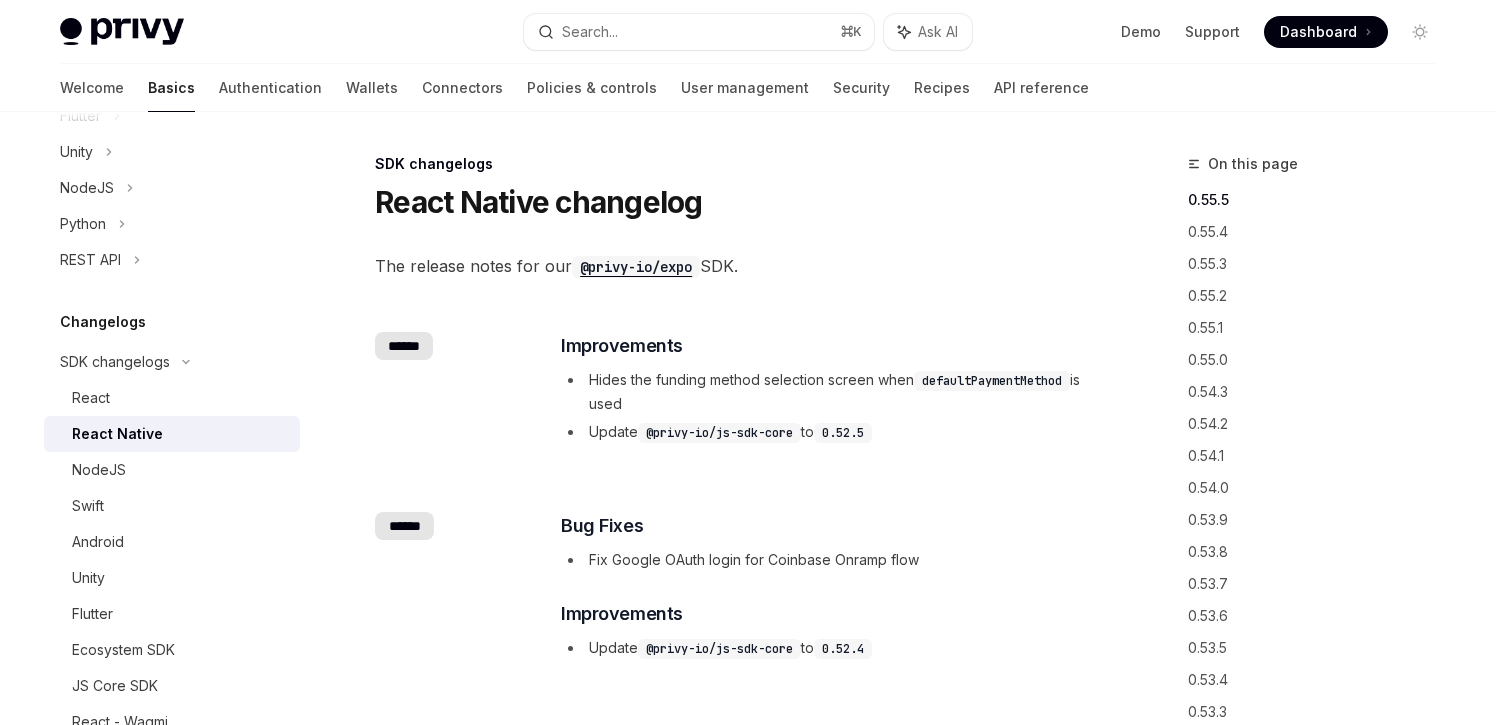 type on "*" 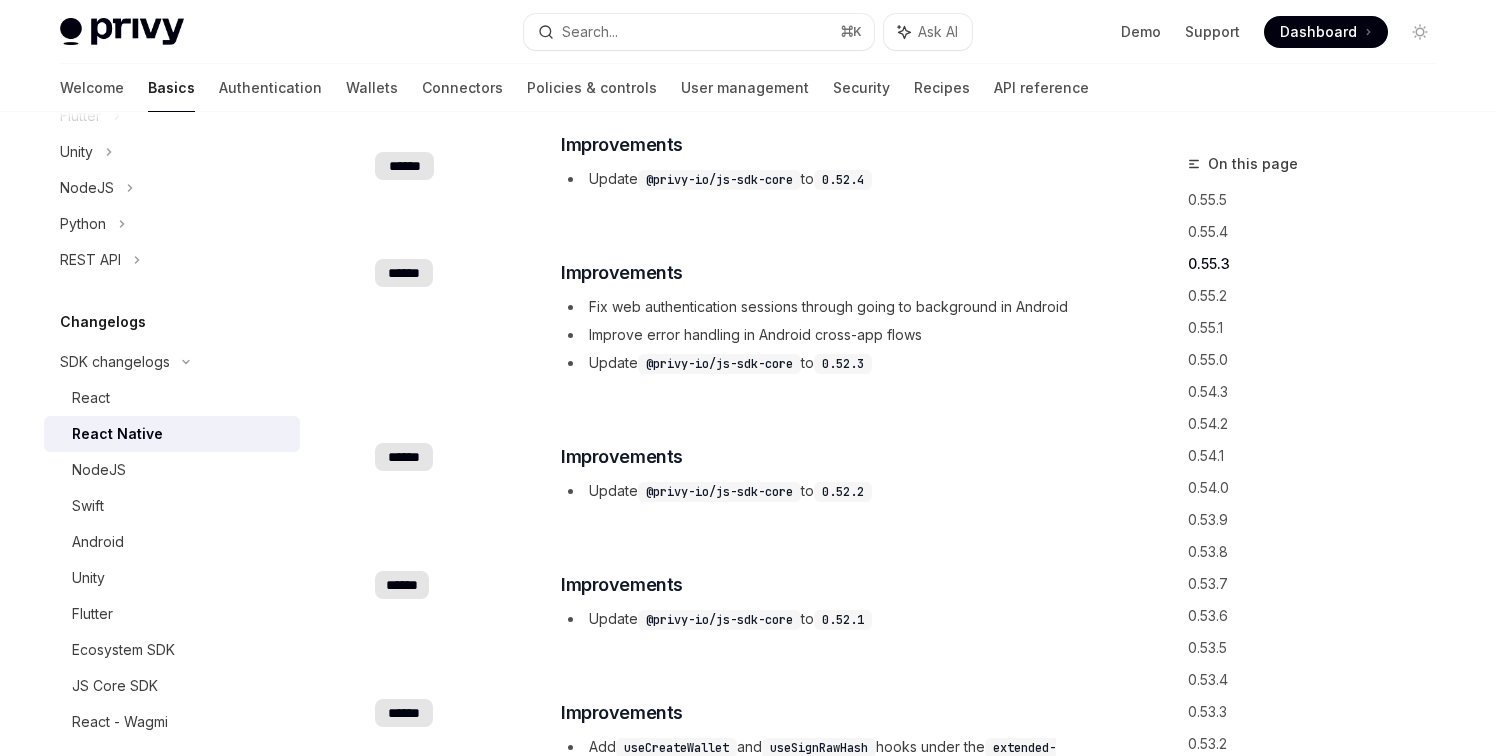 scroll, scrollTop: 0, scrollLeft: 0, axis: both 